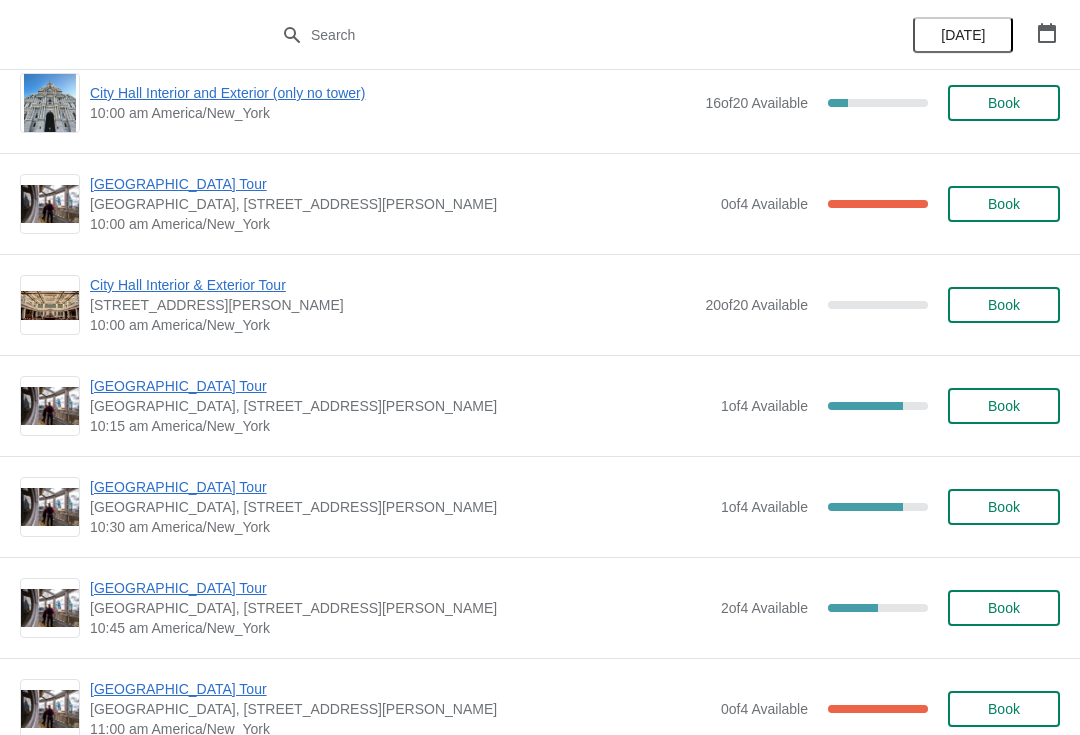 scroll, scrollTop: 8805, scrollLeft: 0, axis: vertical 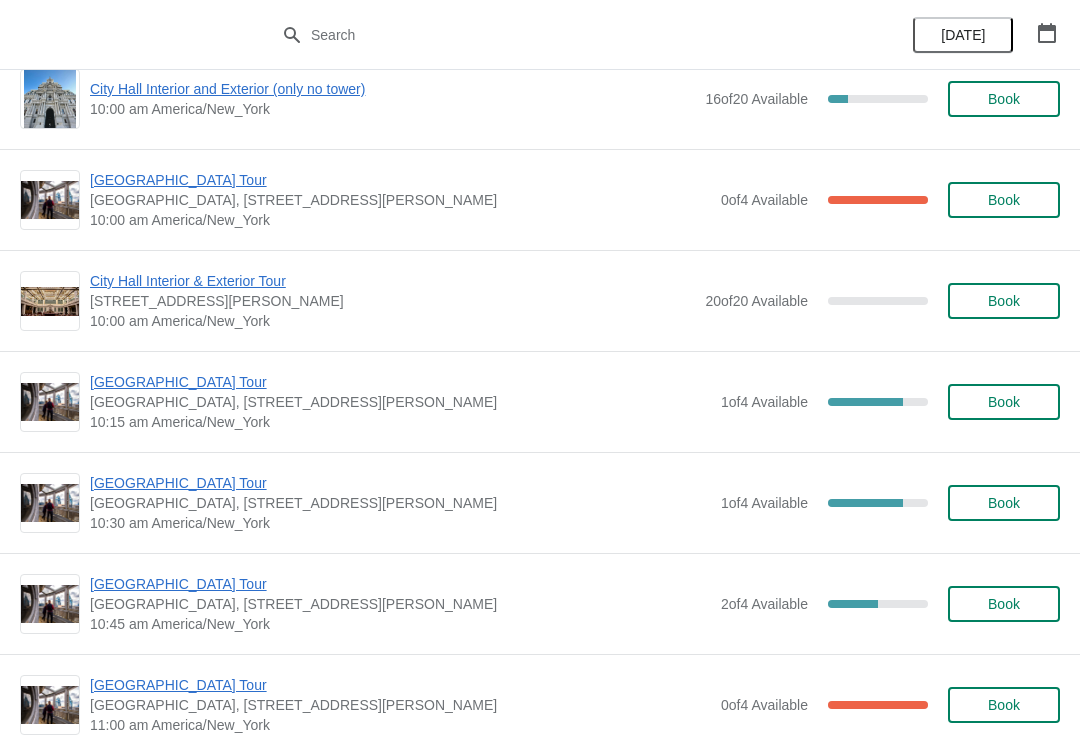 click at bounding box center [1047, 33] 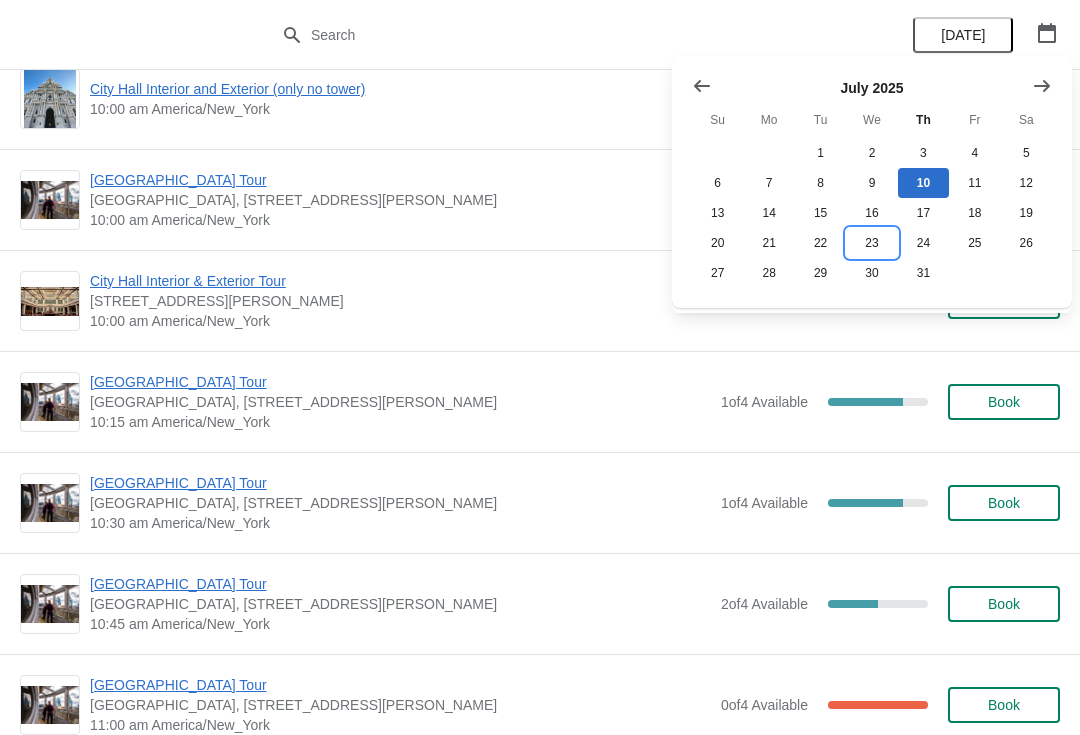 click on "23" at bounding box center [871, 243] 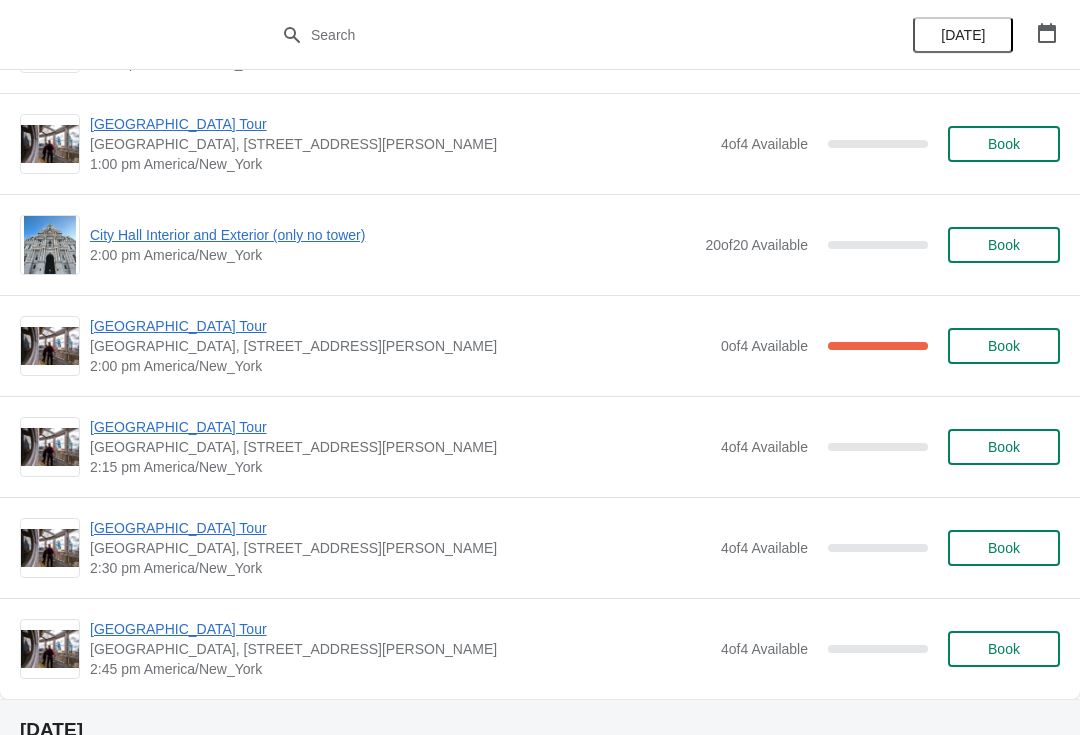 scroll, scrollTop: 1410, scrollLeft: 0, axis: vertical 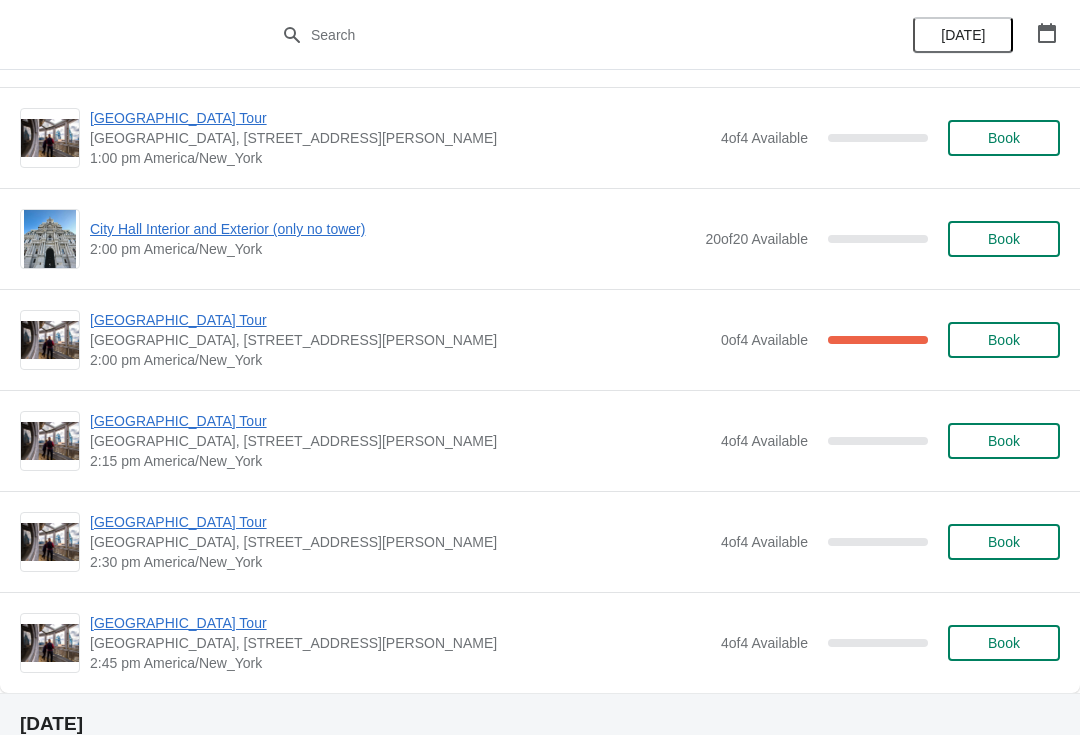 click 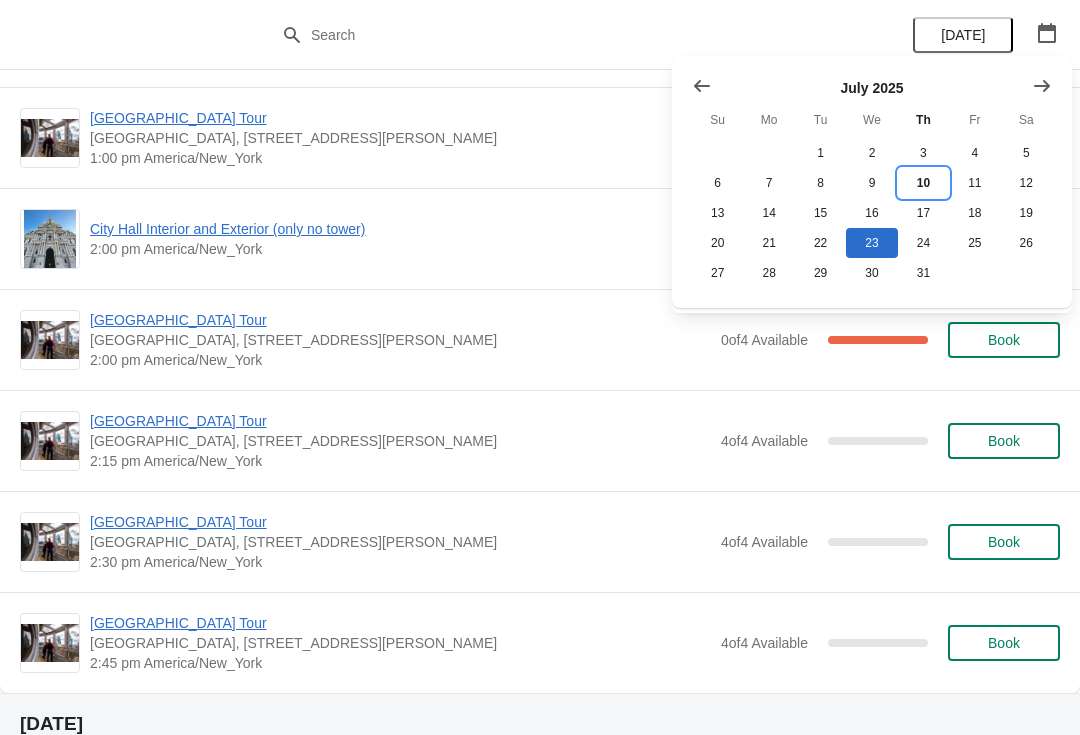 click on "10" at bounding box center (923, 183) 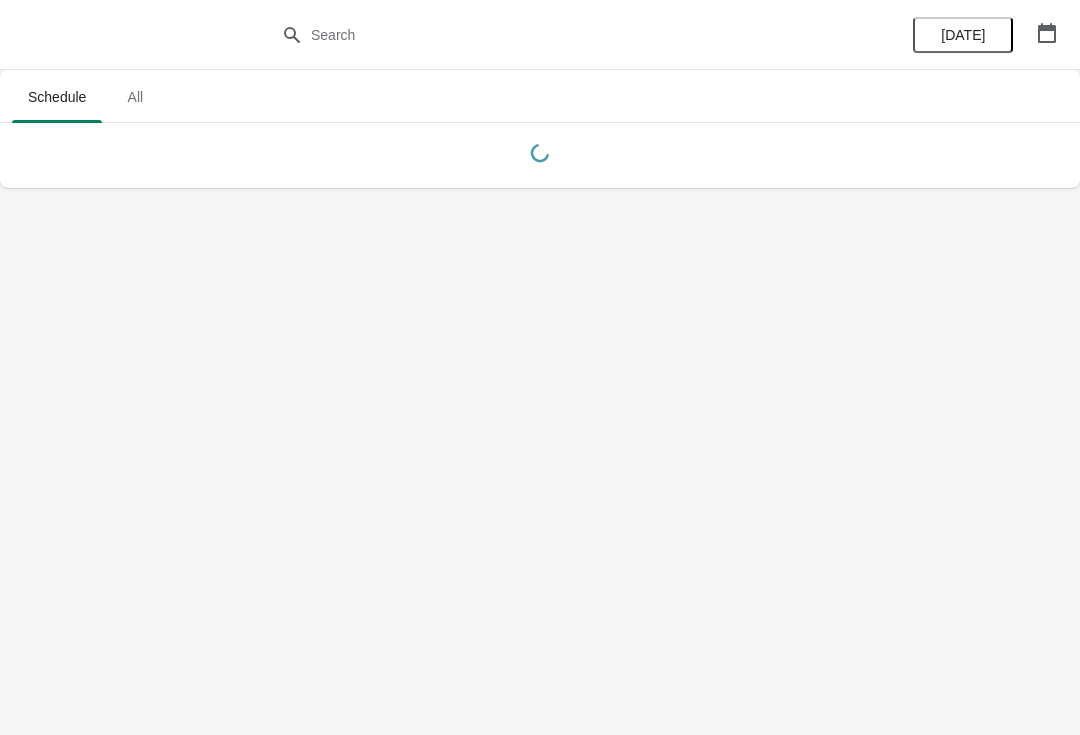 scroll, scrollTop: 0, scrollLeft: 0, axis: both 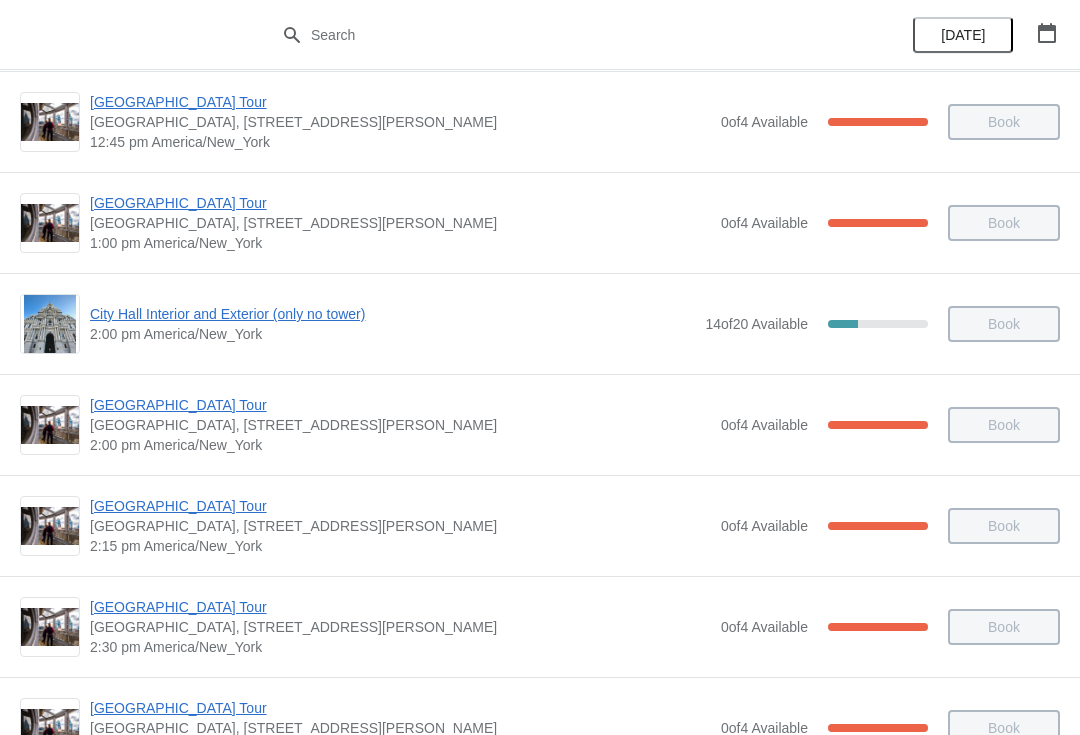 click at bounding box center [1047, 33] 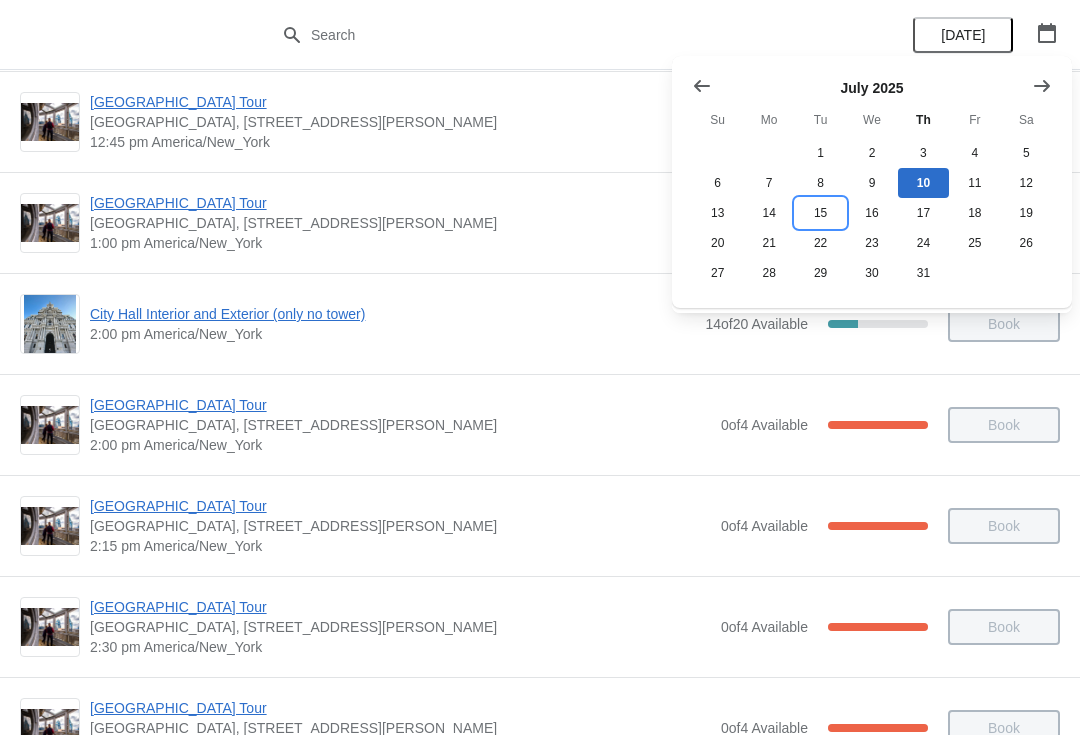 click on "15" at bounding box center (820, 213) 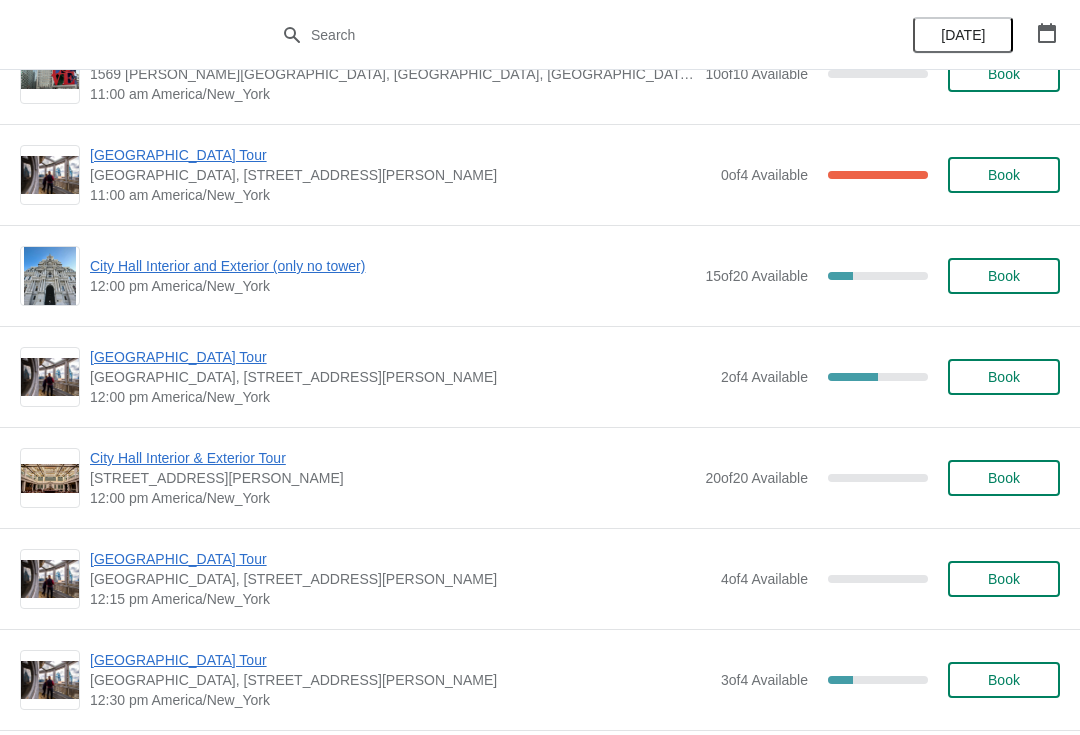 scroll, scrollTop: 4729, scrollLeft: 0, axis: vertical 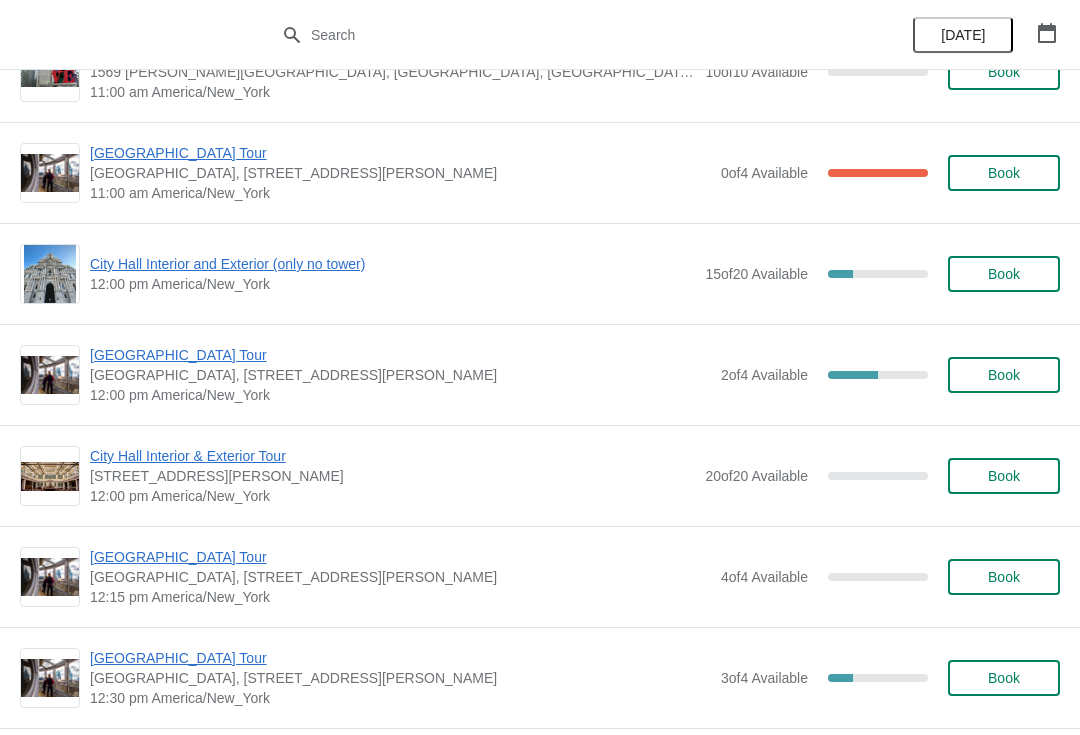 click on "City Hall Interior and Exterior (only no tower)" at bounding box center [392, 264] 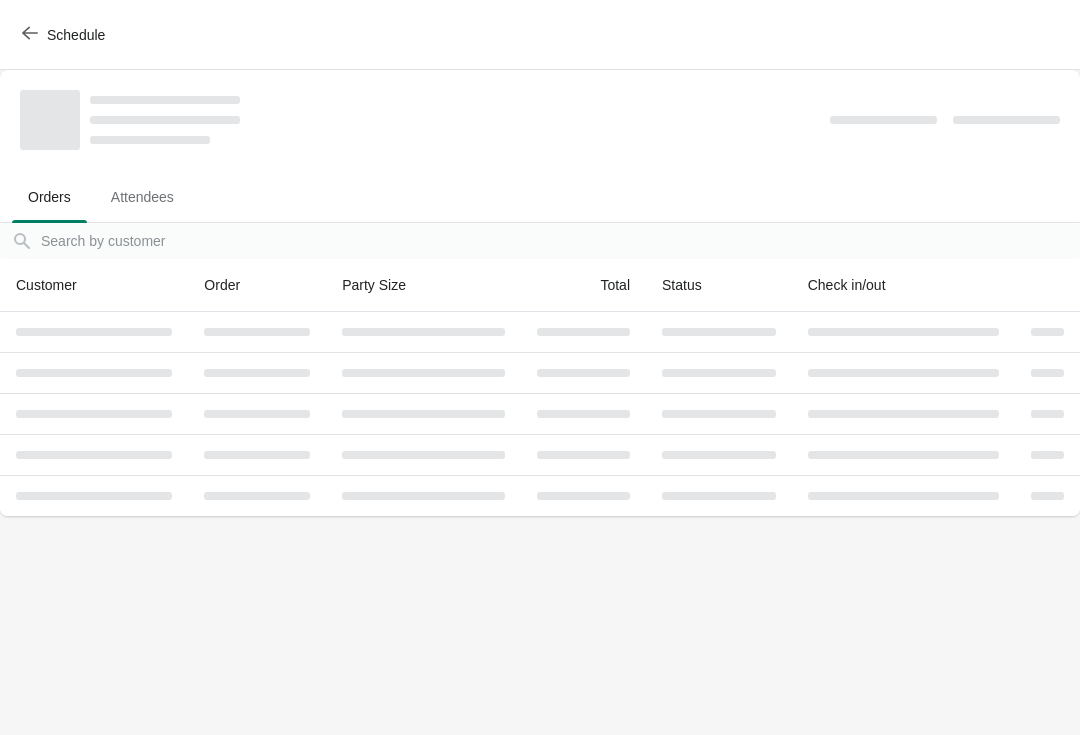 scroll, scrollTop: 0, scrollLeft: 0, axis: both 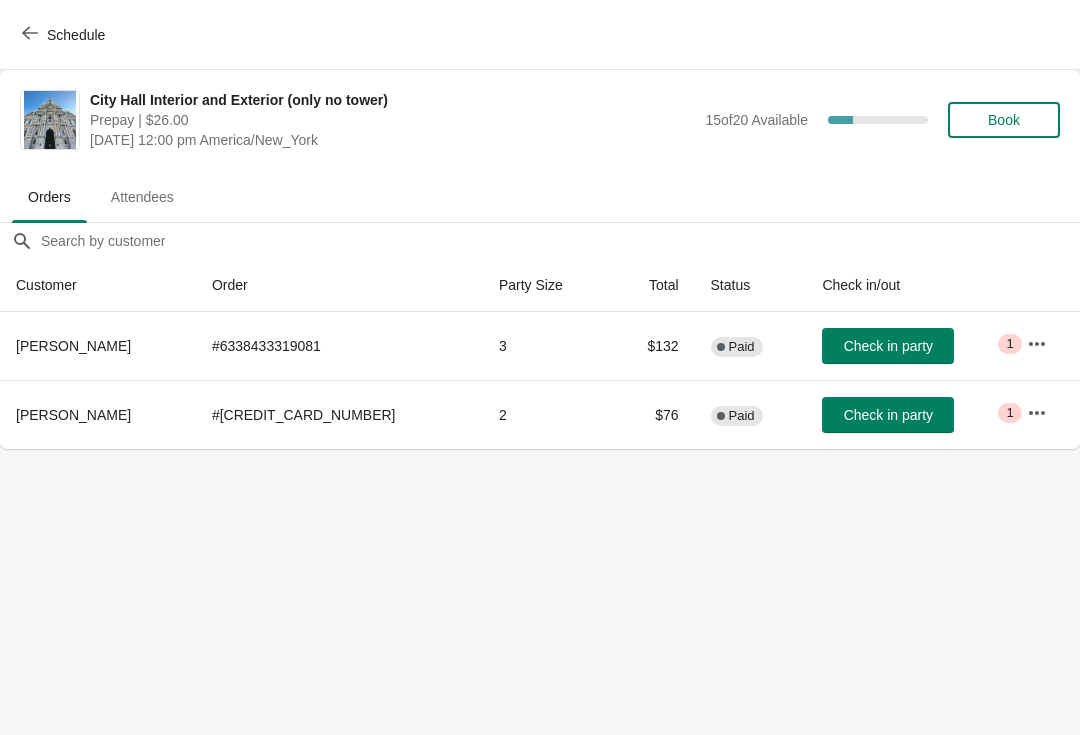 click on "Schedule" at bounding box center (65, 35) 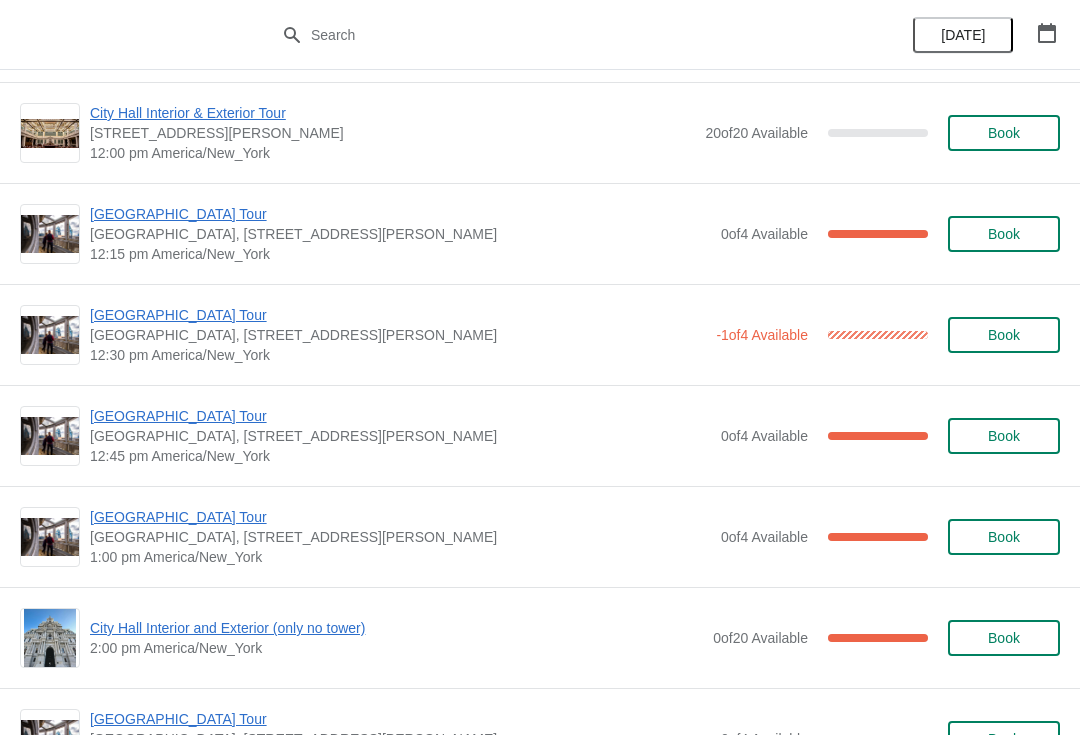 scroll, scrollTop: 3188, scrollLeft: 0, axis: vertical 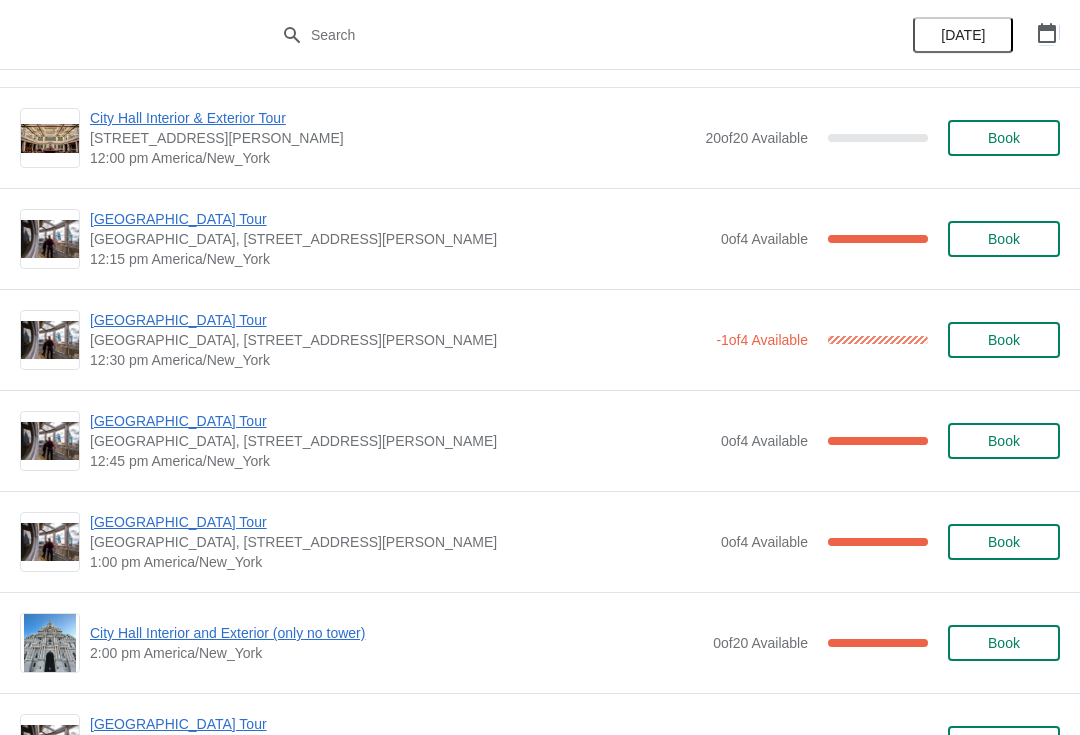 click at bounding box center (1047, 33) 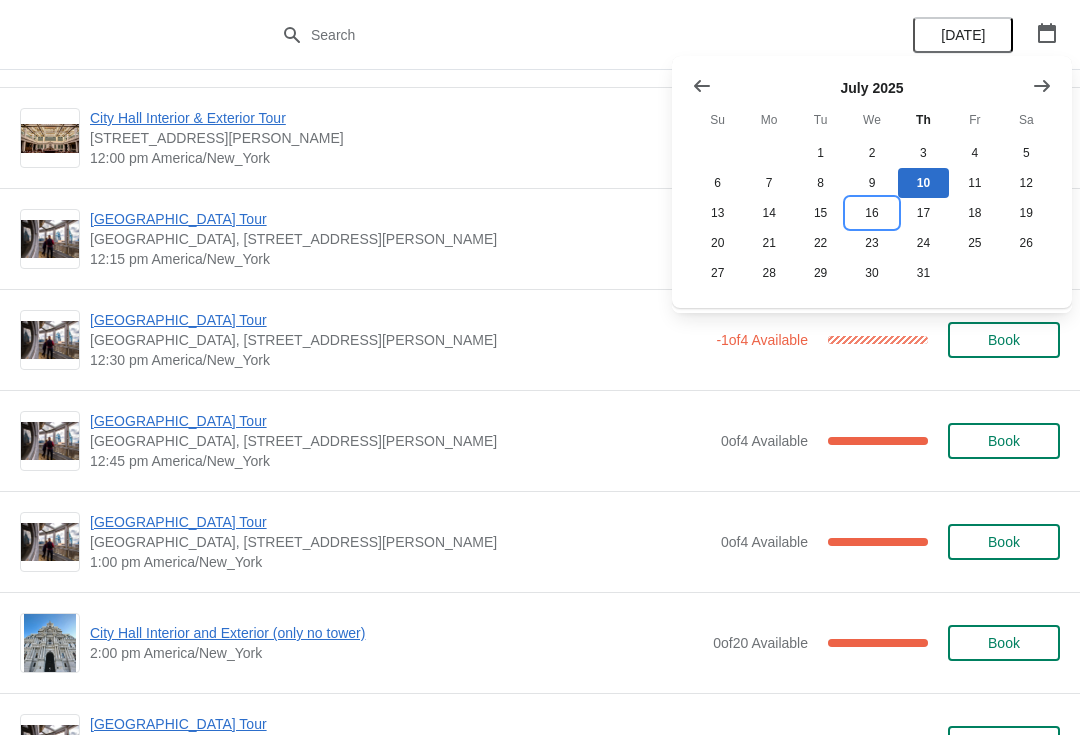 click on "16" at bounding box center [871, 213] 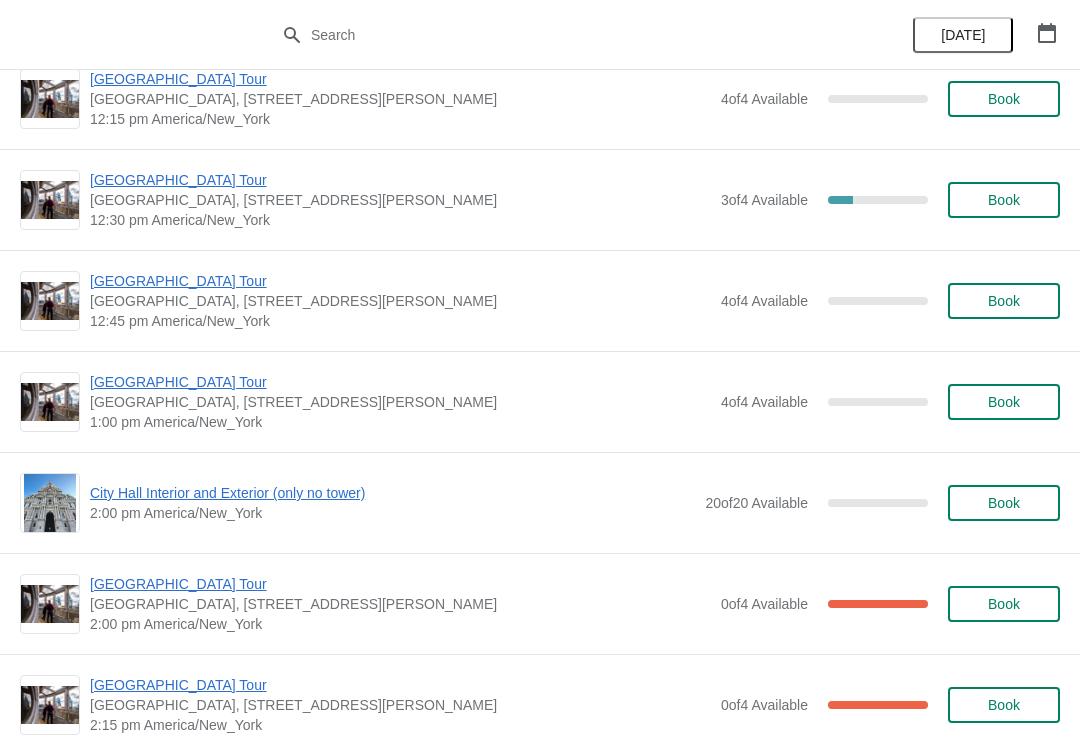 scroll, scrollTop: 3229, scrollLeft: 0, axis: vertical 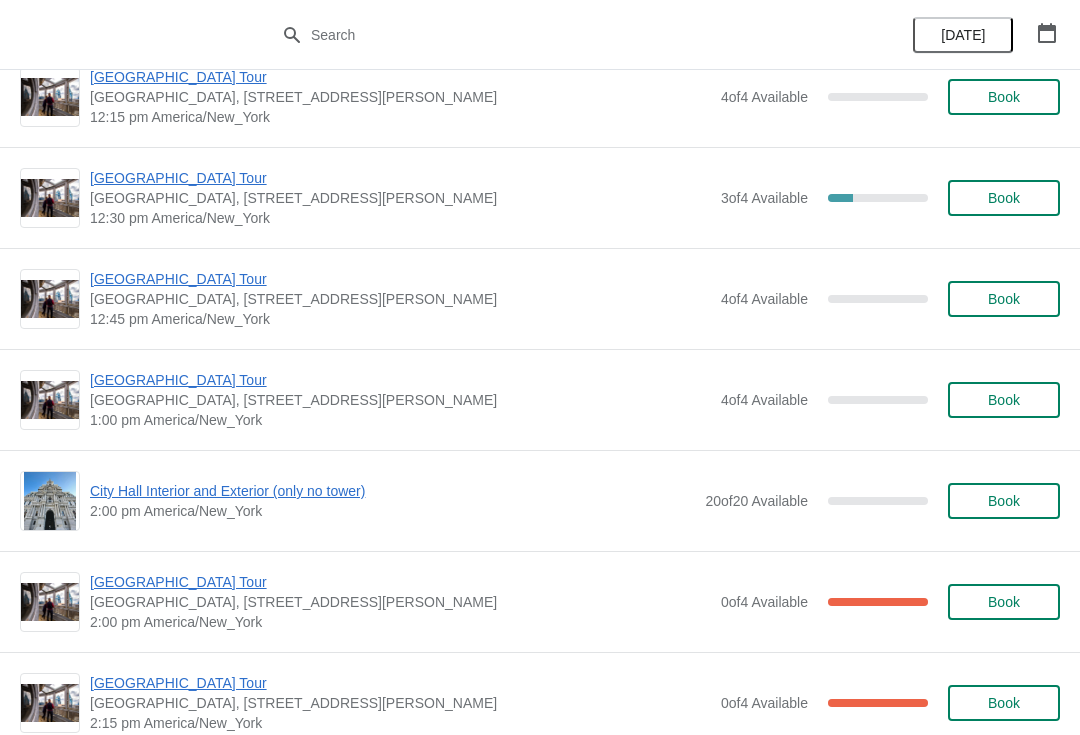 click on "Book" at bounding box center (1004, 501) 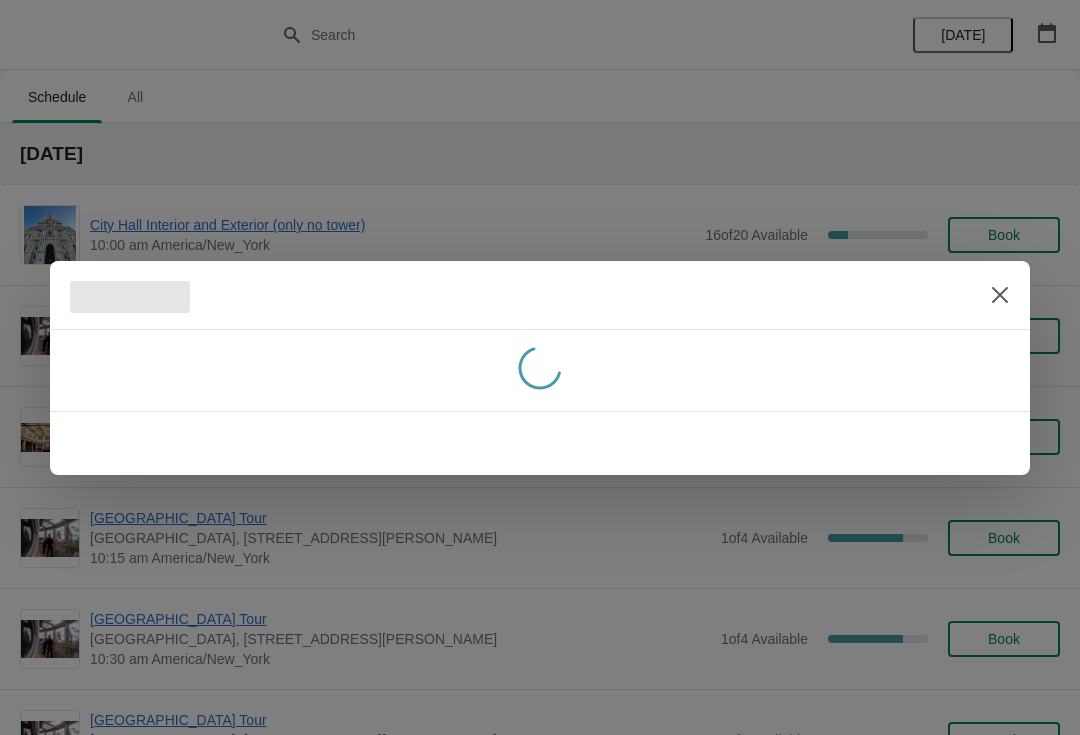 scroll, scrollTop: 0, scrollLeft: 0, axis: both 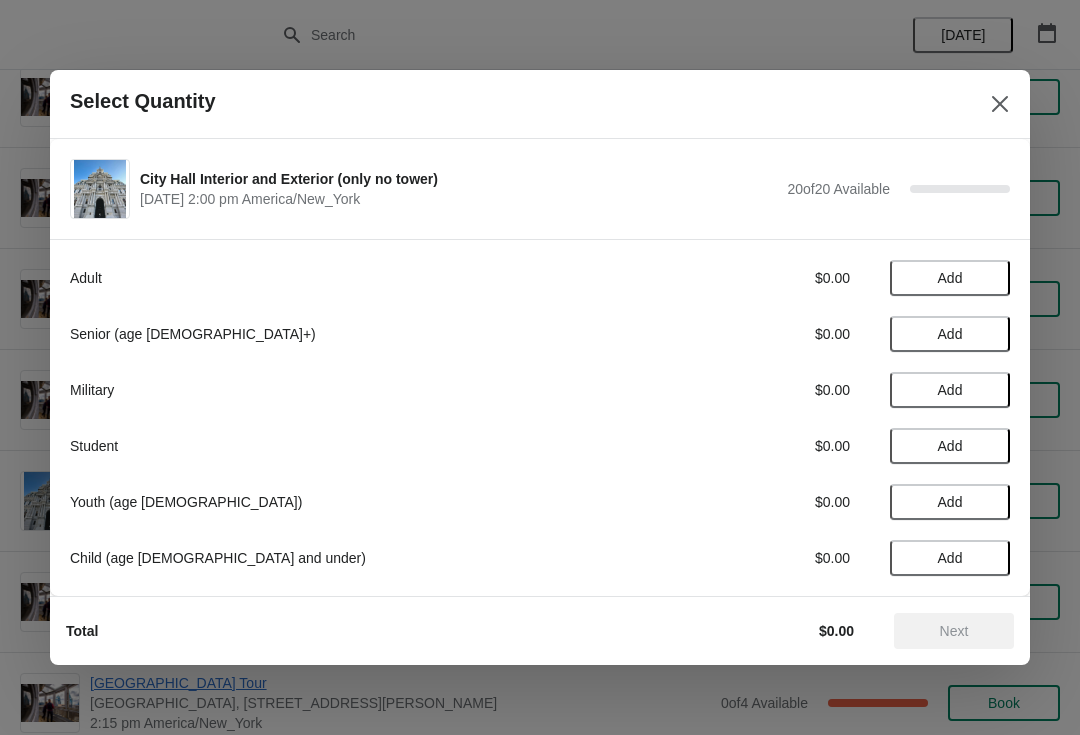 click on "Add" at bounding box center [950, 334] 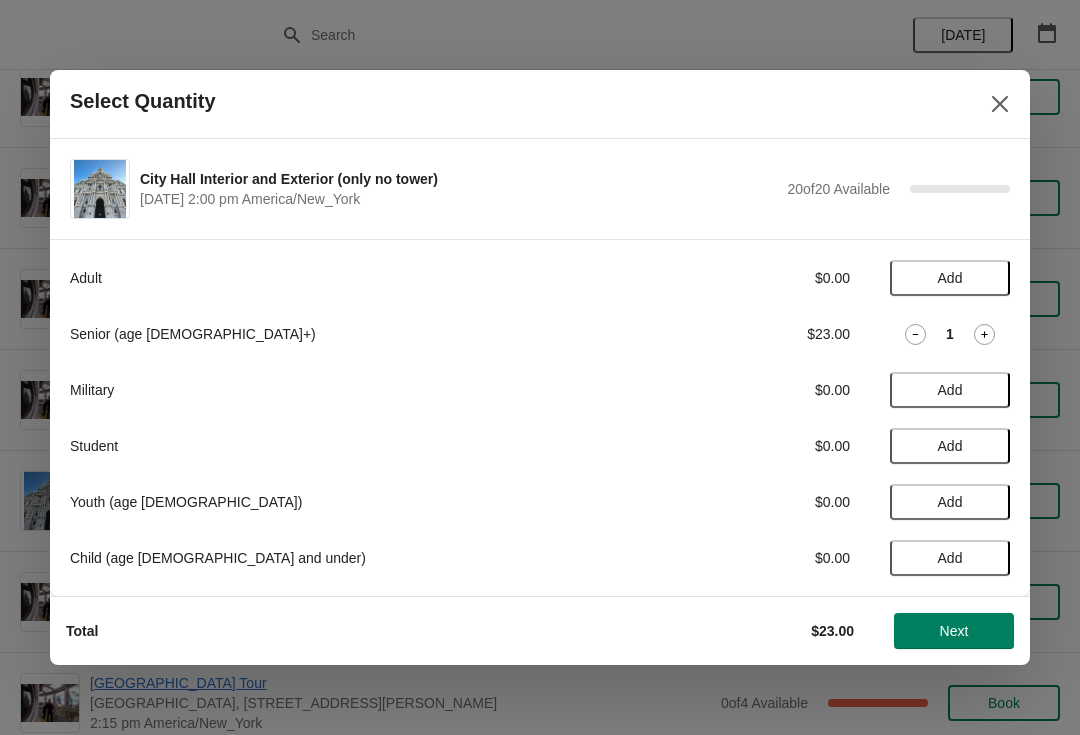 click on "Add" at bounding box center (950, 446) 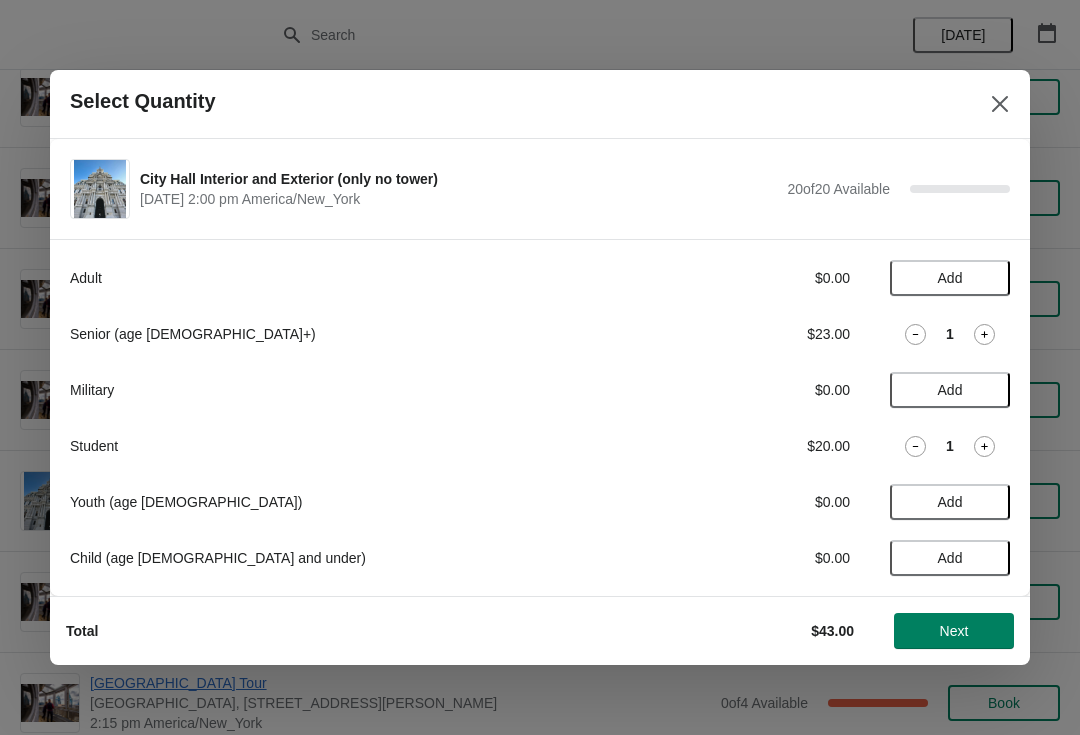click on "Next" at bounding box center [954, 631] 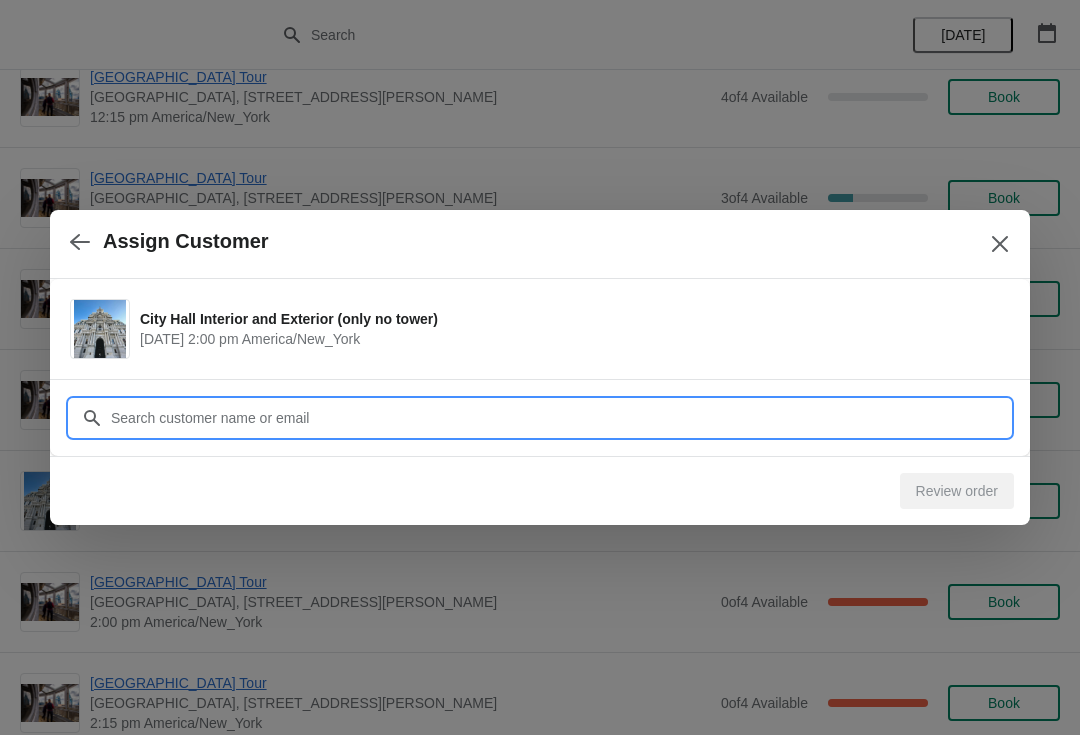 click on "Customer" at bounding box center (560, 418) 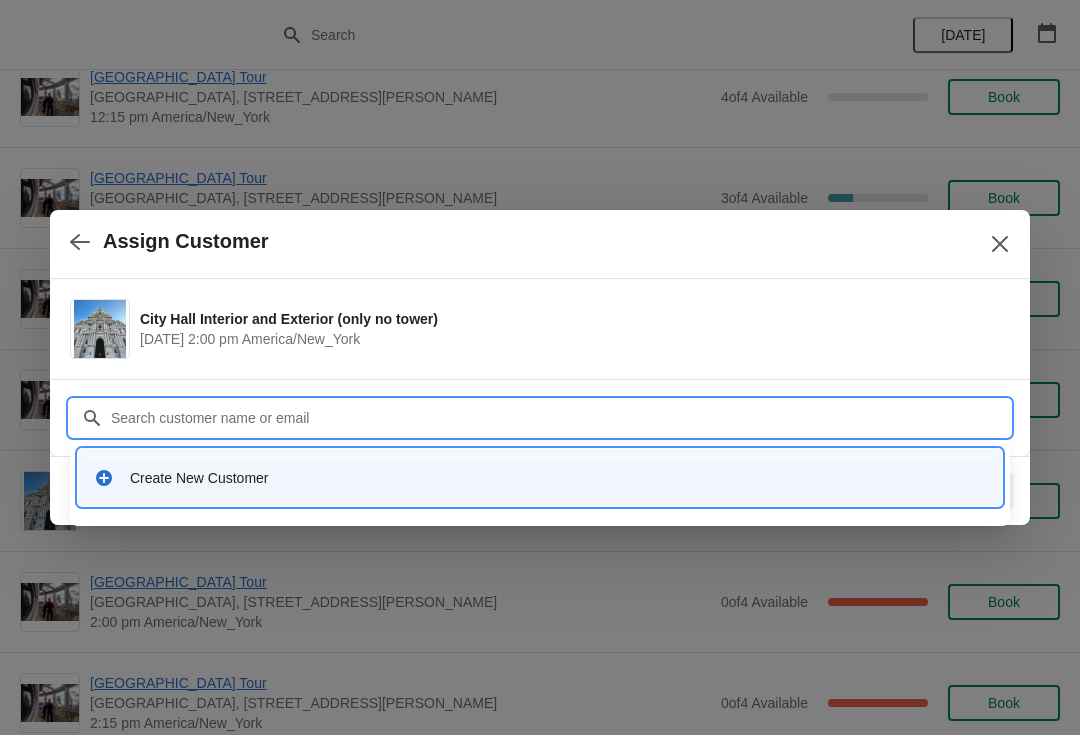 click on "Create New Customer" at bounding box center (558, 478) 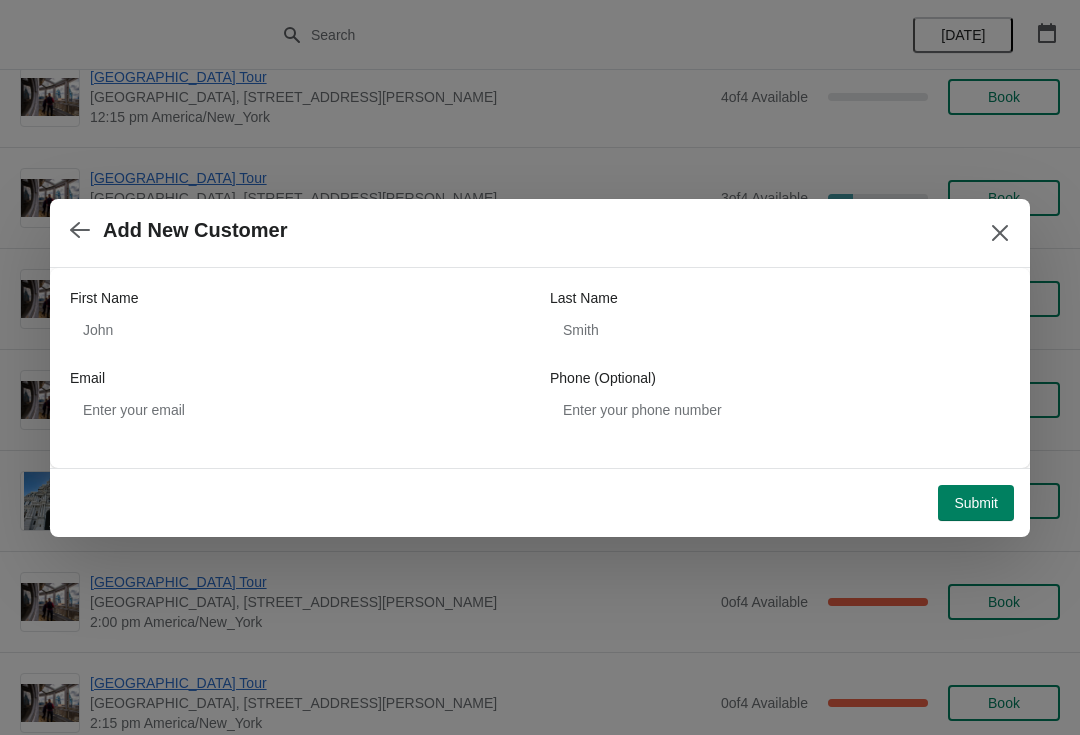 click at bounding box center (80, 230) 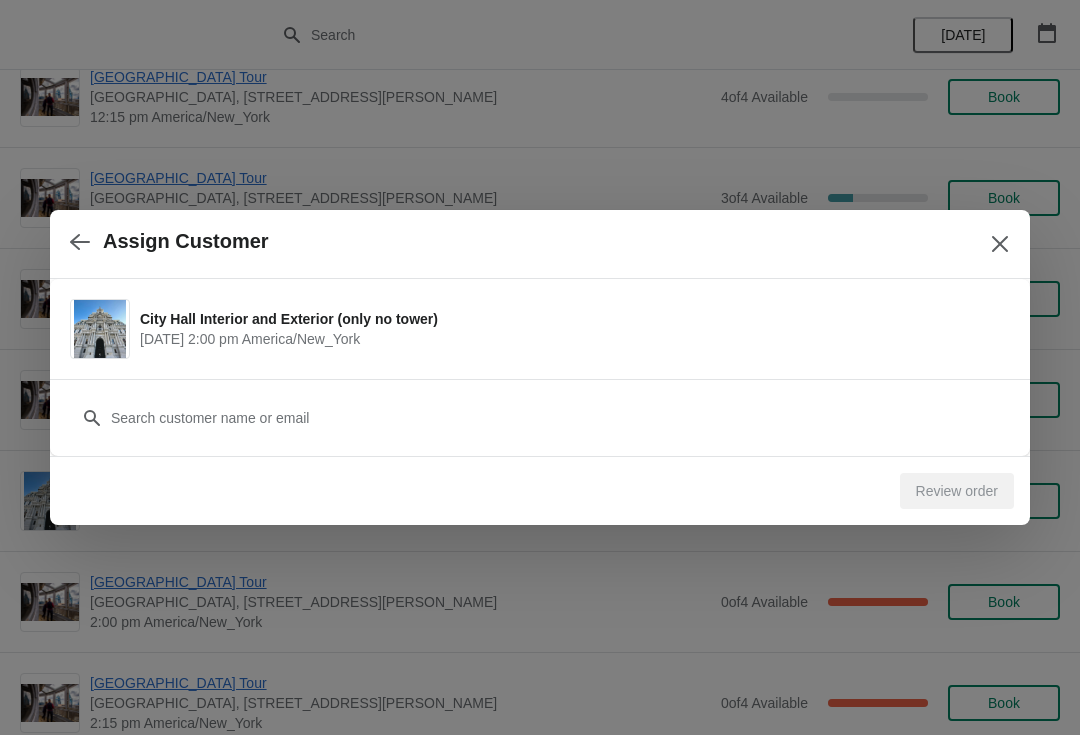 click 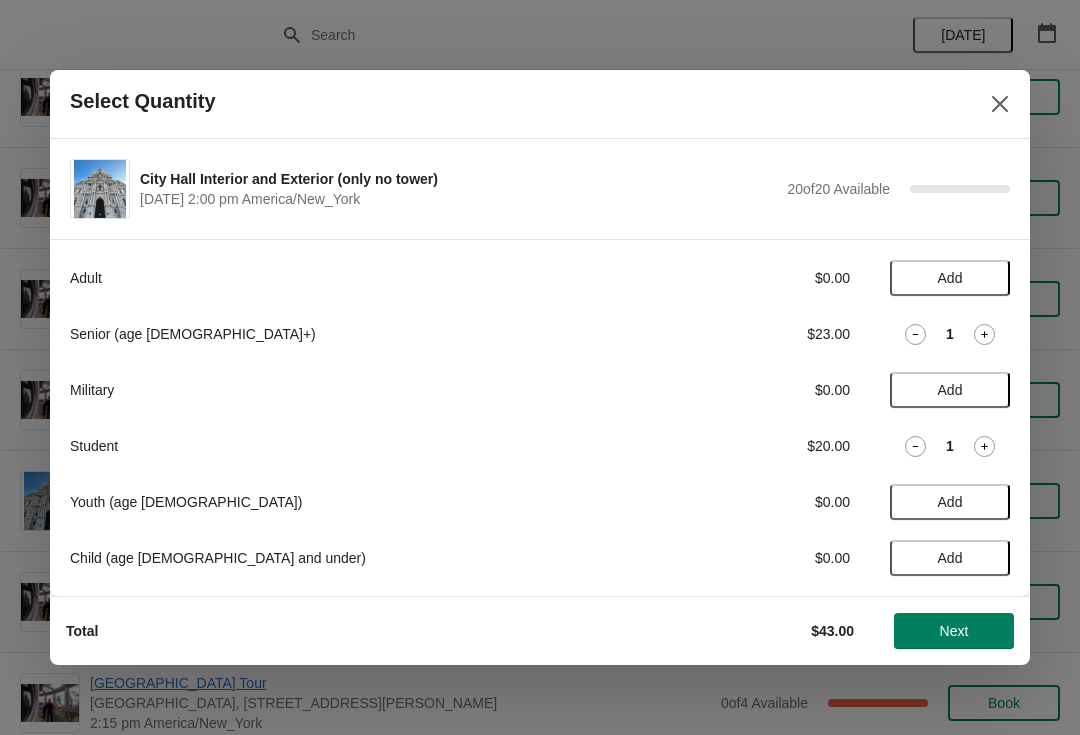 click on "Next" at bounding box center [954, 631] 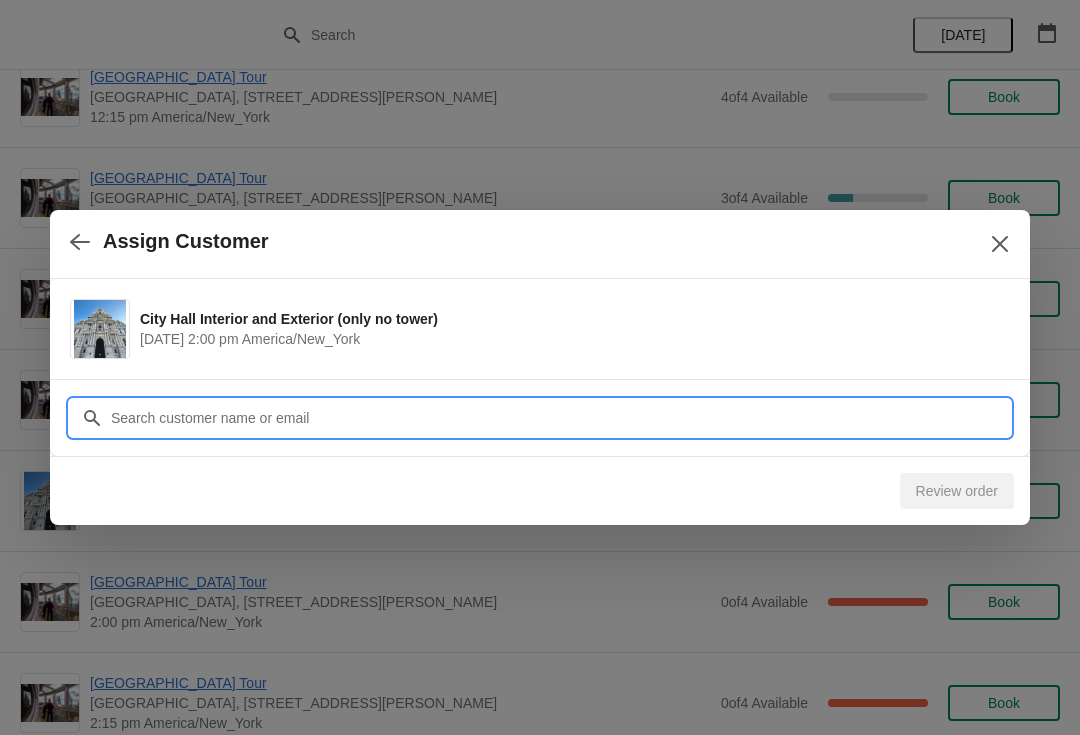 click on "Customer" at bounding box center (560, 418) 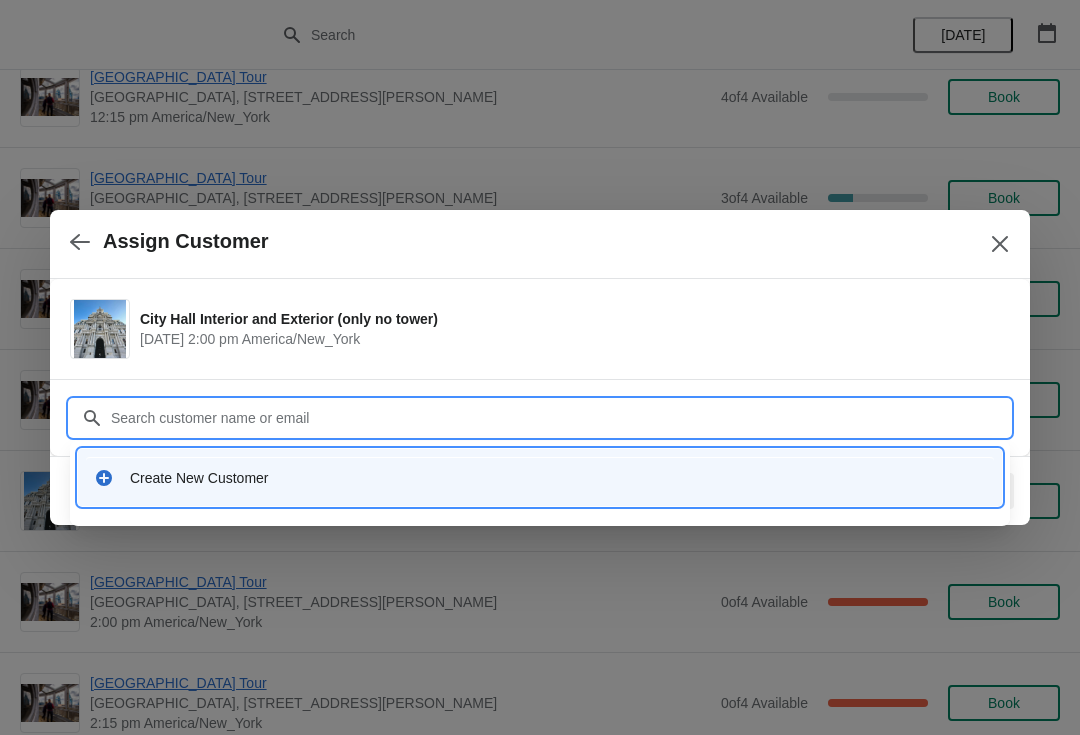 click on "Create New Customer" at bounding box center [558, 478] 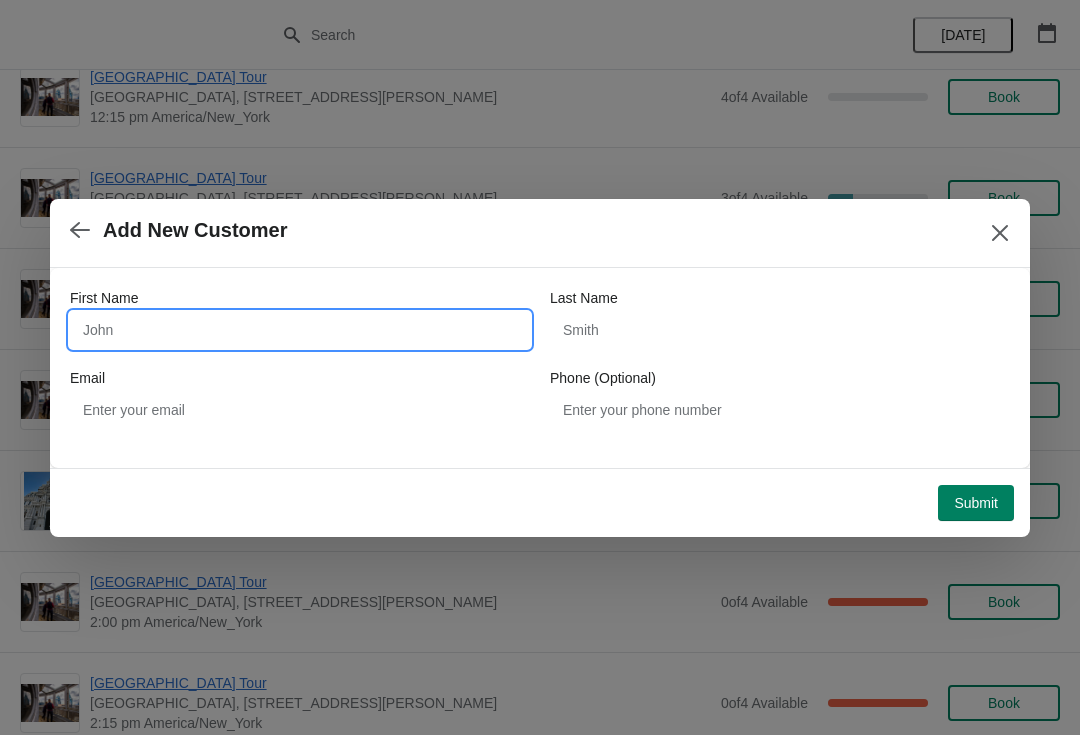 click on "First Name" at bounding box center (300, 330) 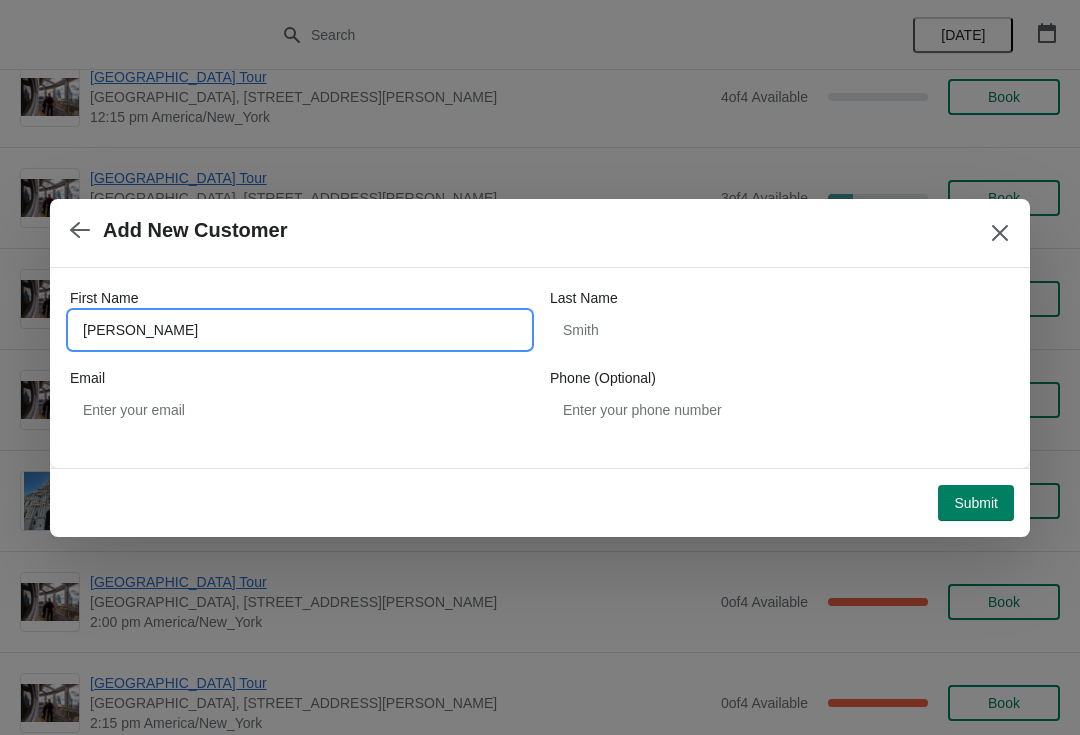 type on "Diane" 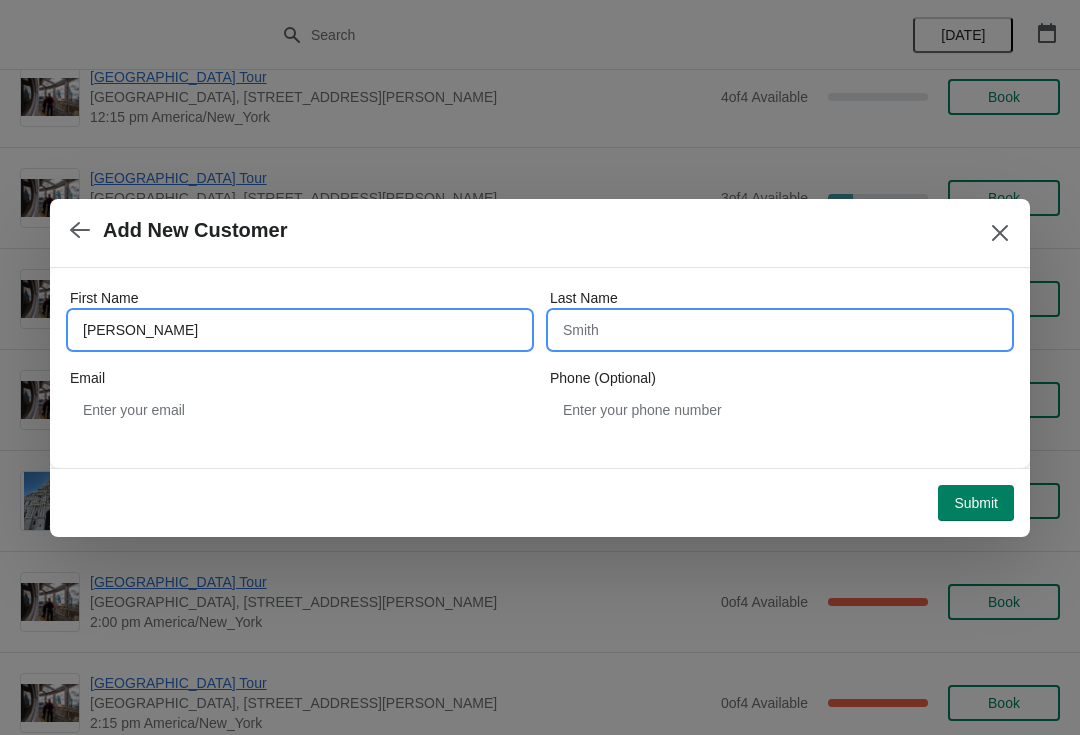 click on "Last Name" at bounding box center [780, 330] 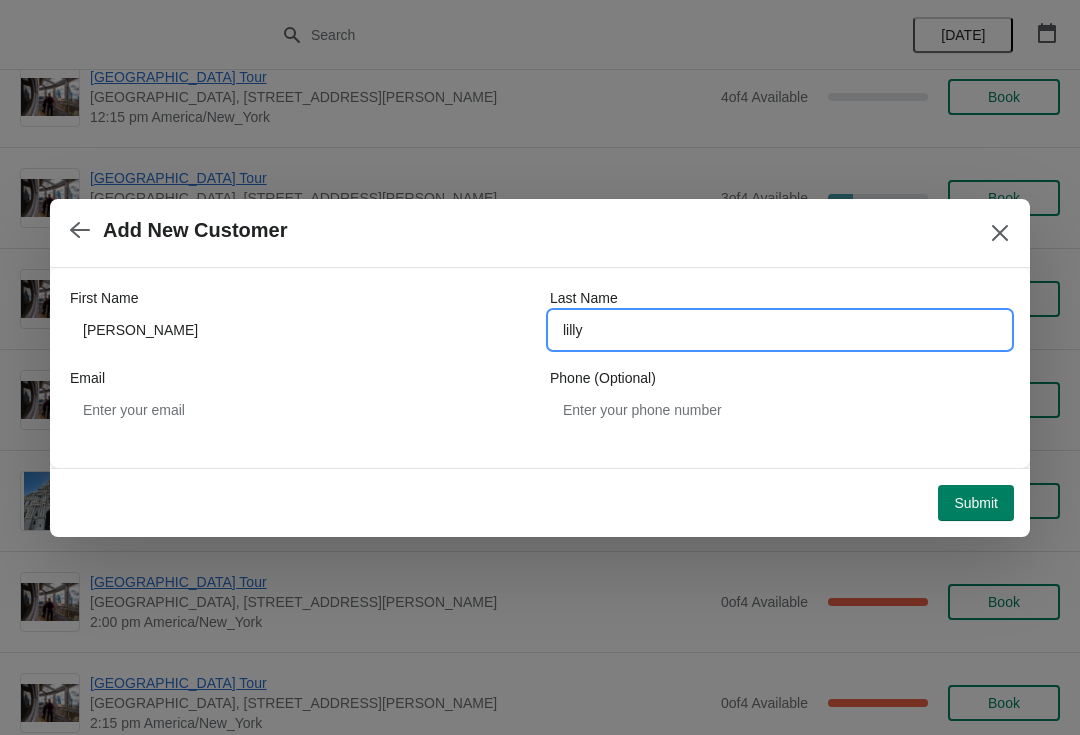 type on "lilly" 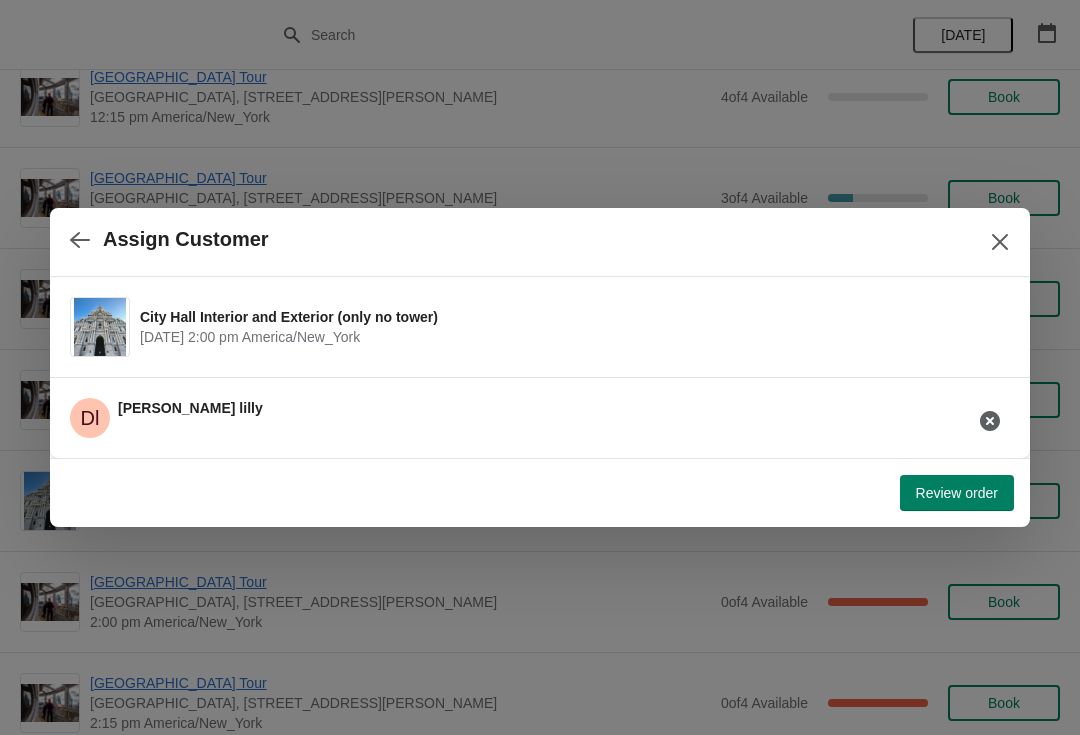 click on "Review order" at bounding box center (957, 493) 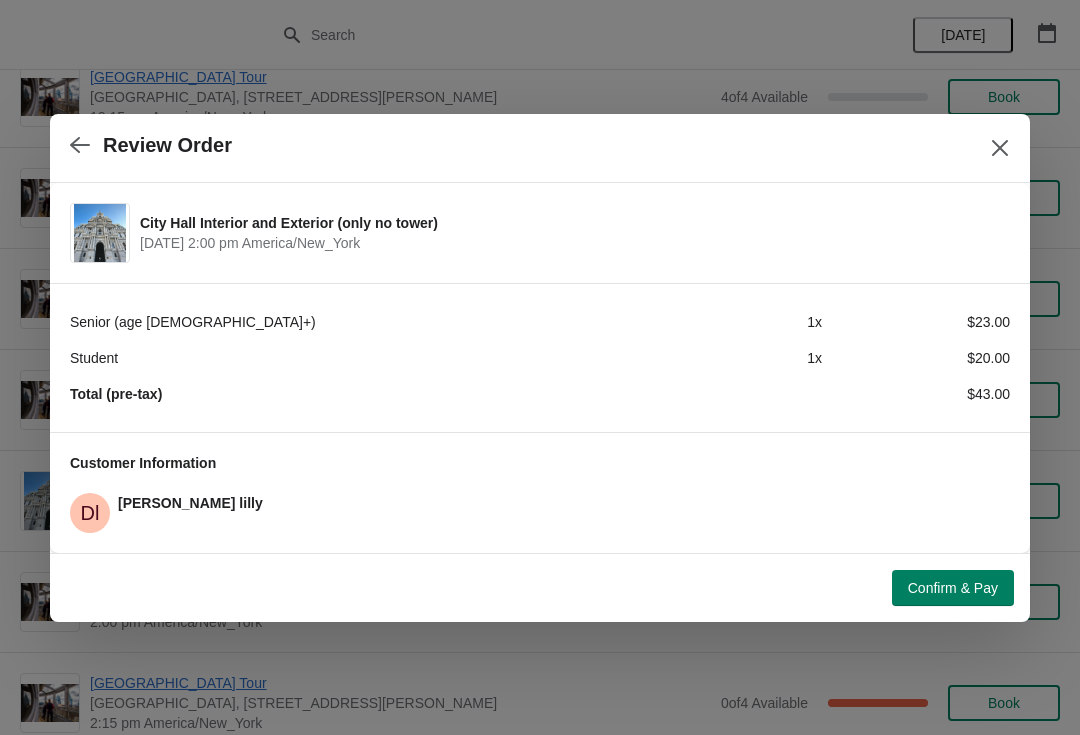 click on "Confirm & Pay" at bounding box center (536, 584) 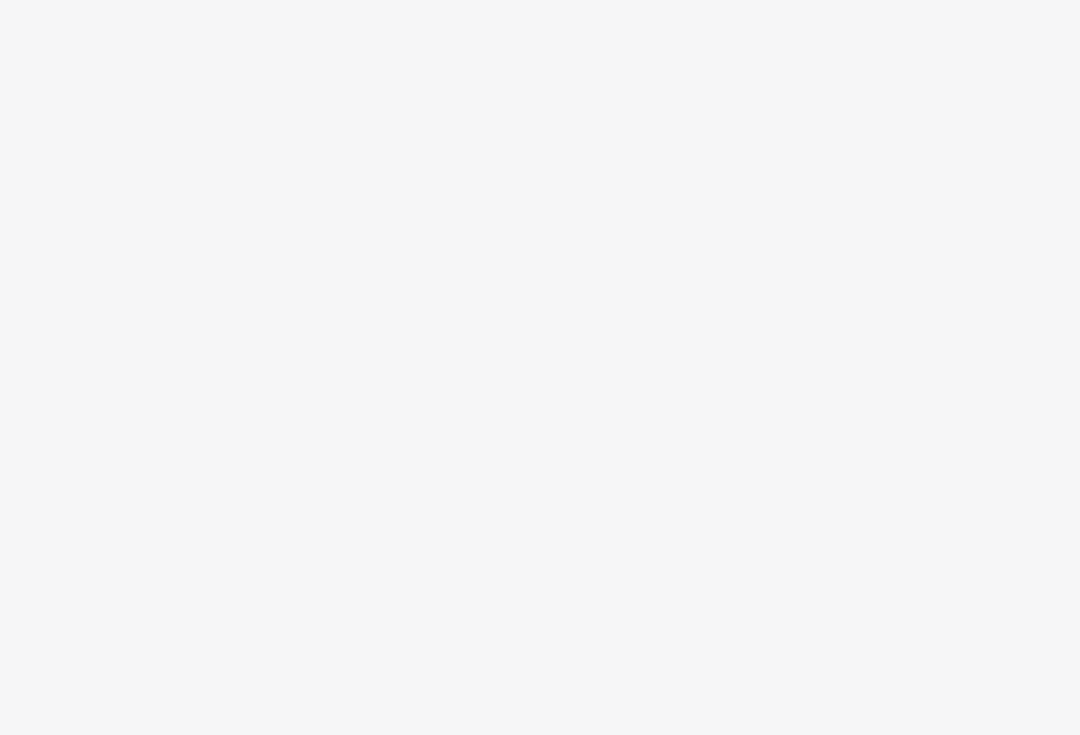 scroll, scrollTop: 0, scrollLeft: 0, axis: both 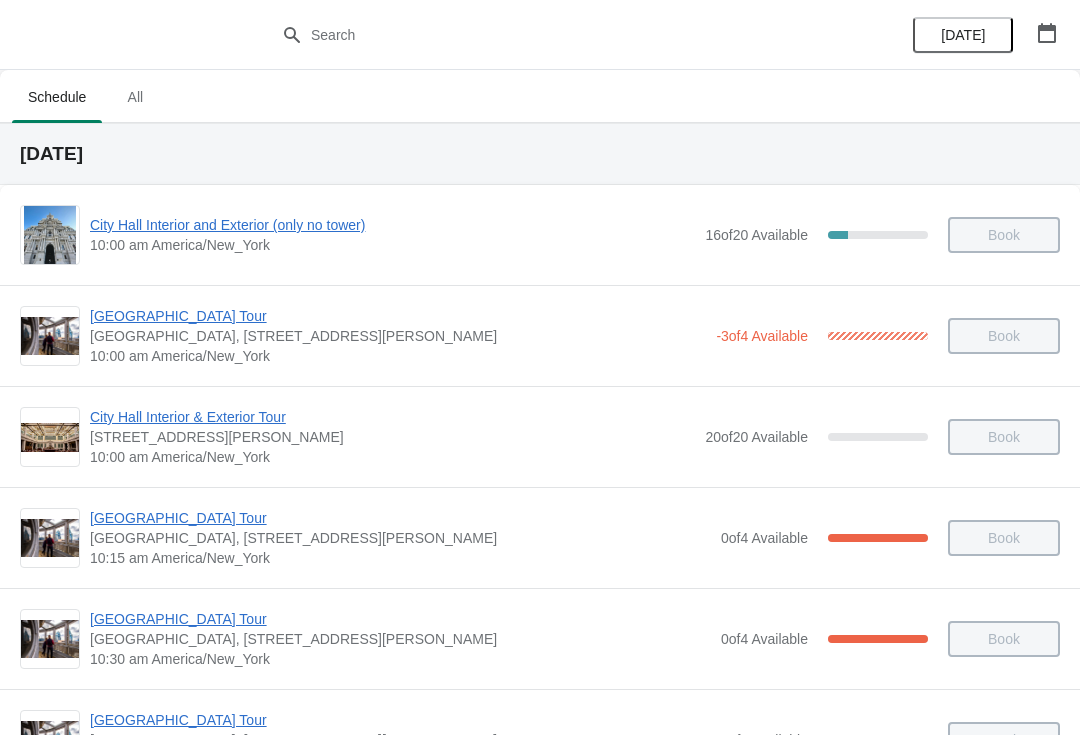 click 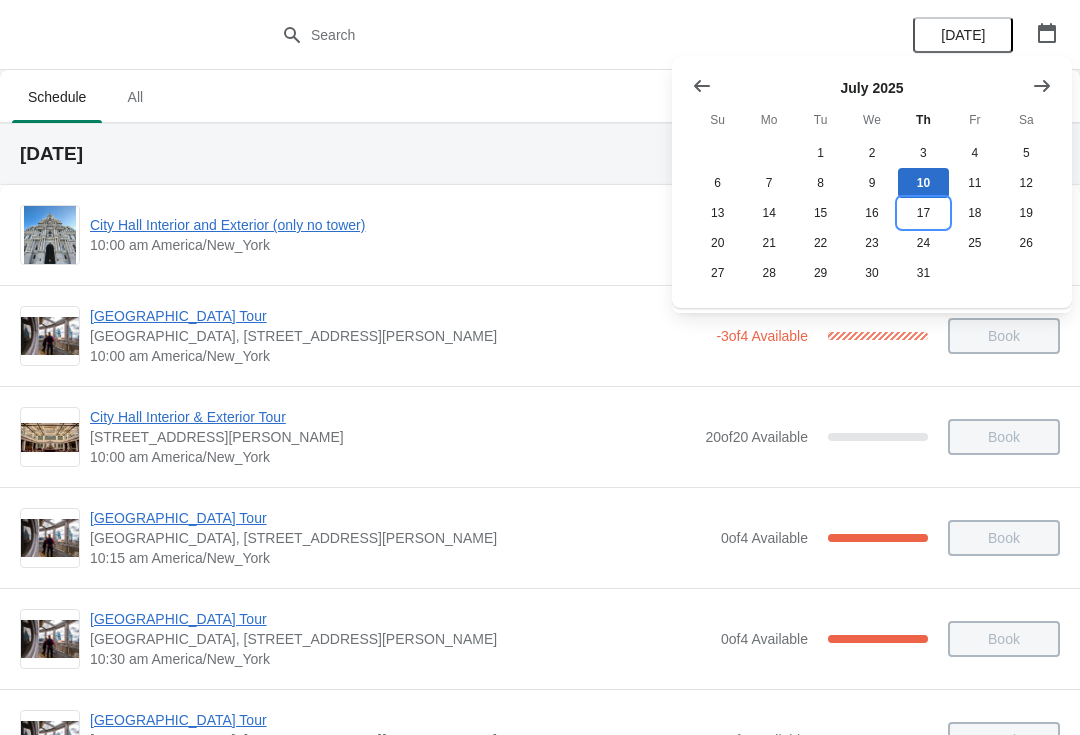 click on "17" at bounding box center (923, 213) 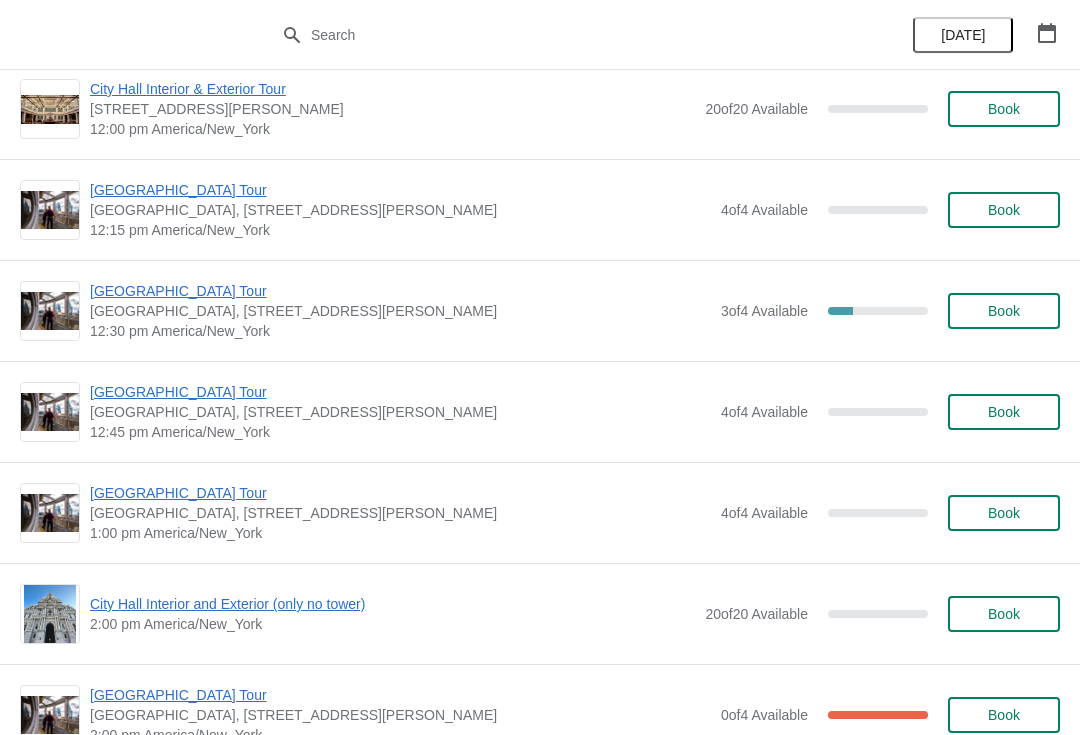 scroll, scrollTop: 1139, scrollLeft: 0, axis: vertical 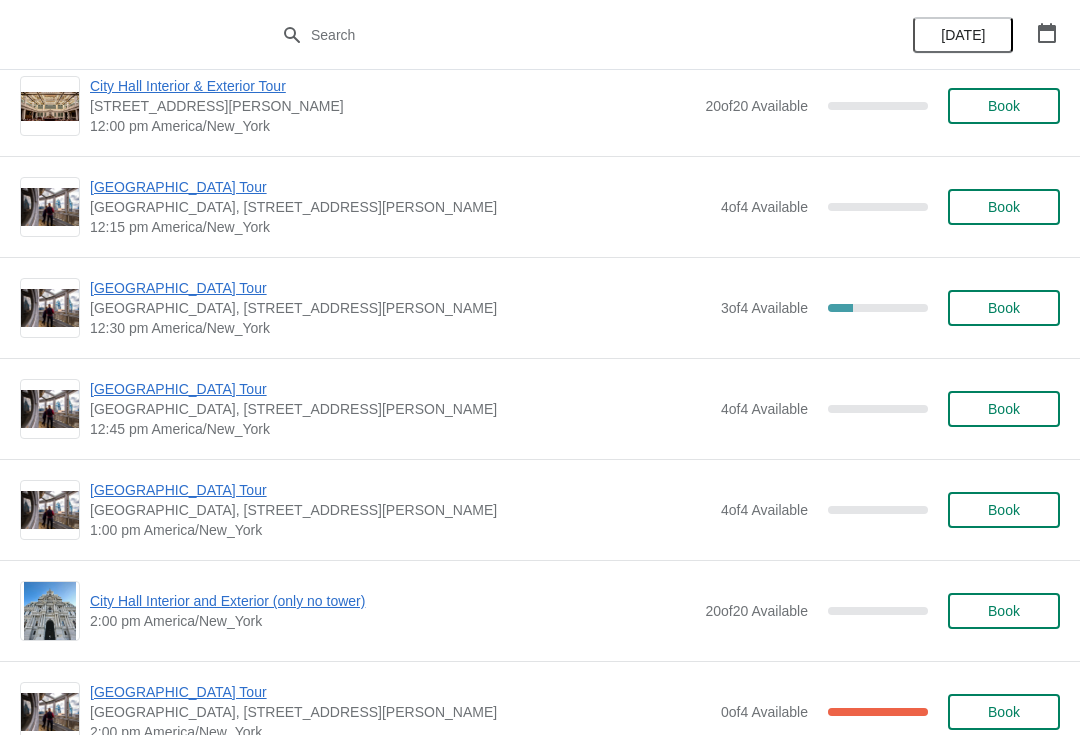 click on "Book" at bounding box center [1004, 510] 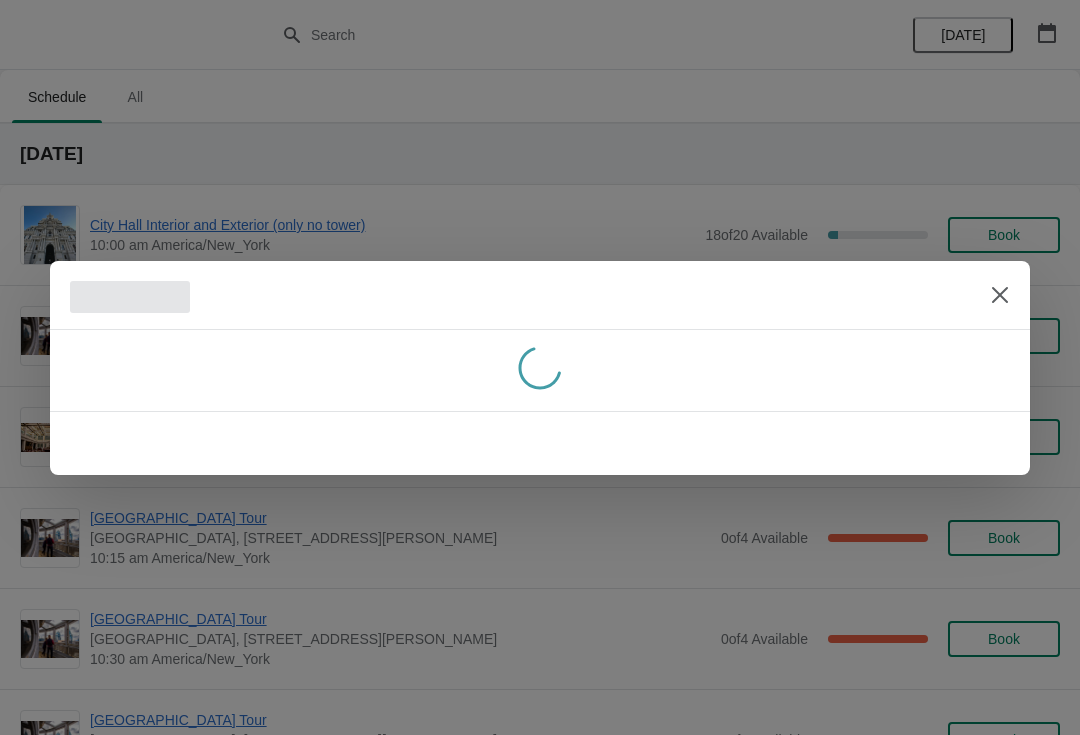 scroll, scrollTop: 0, scrollLeft: 0, axis: both 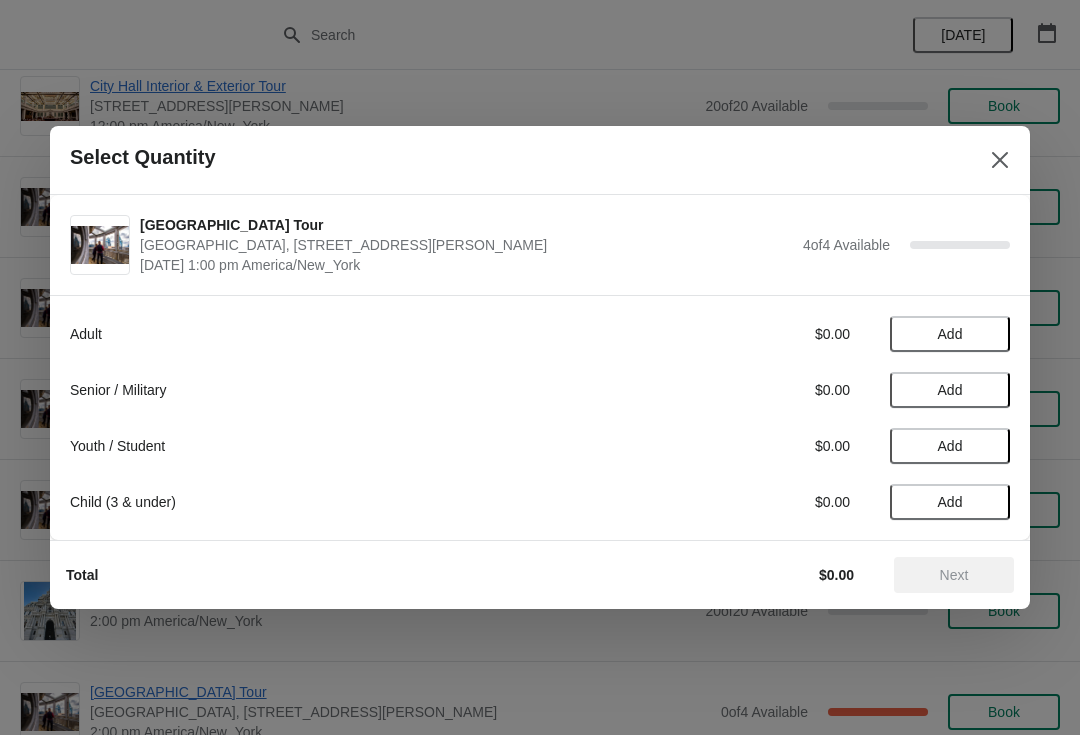 click on "Add" at bounding box center [950, 334] 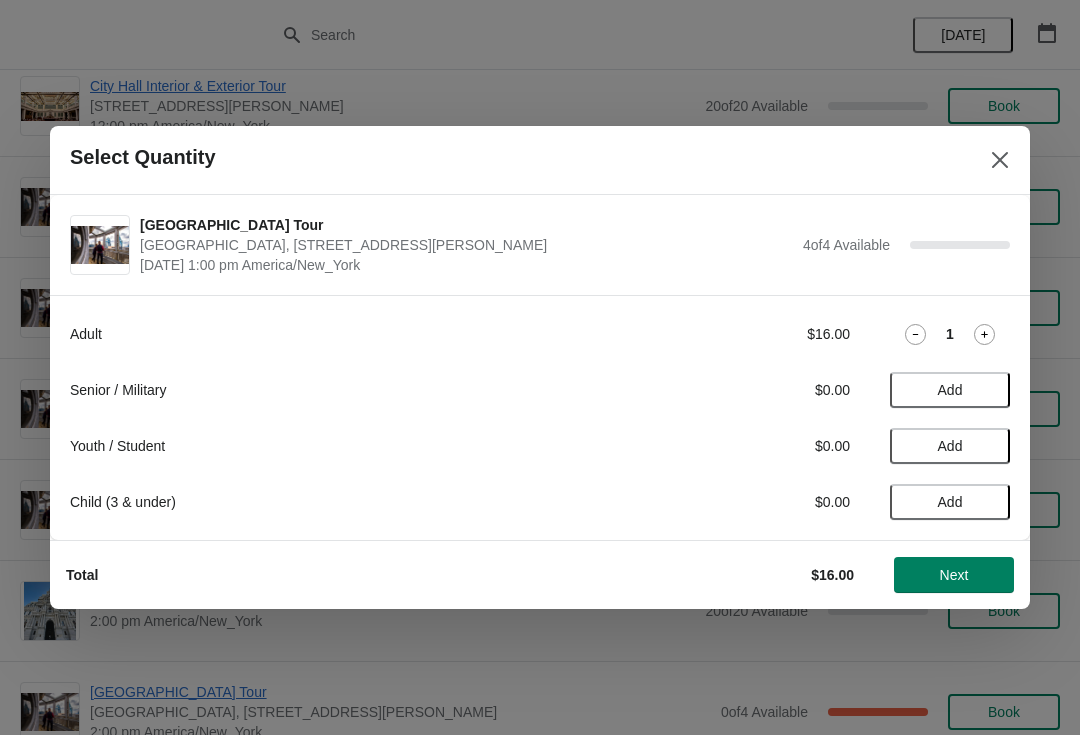 click 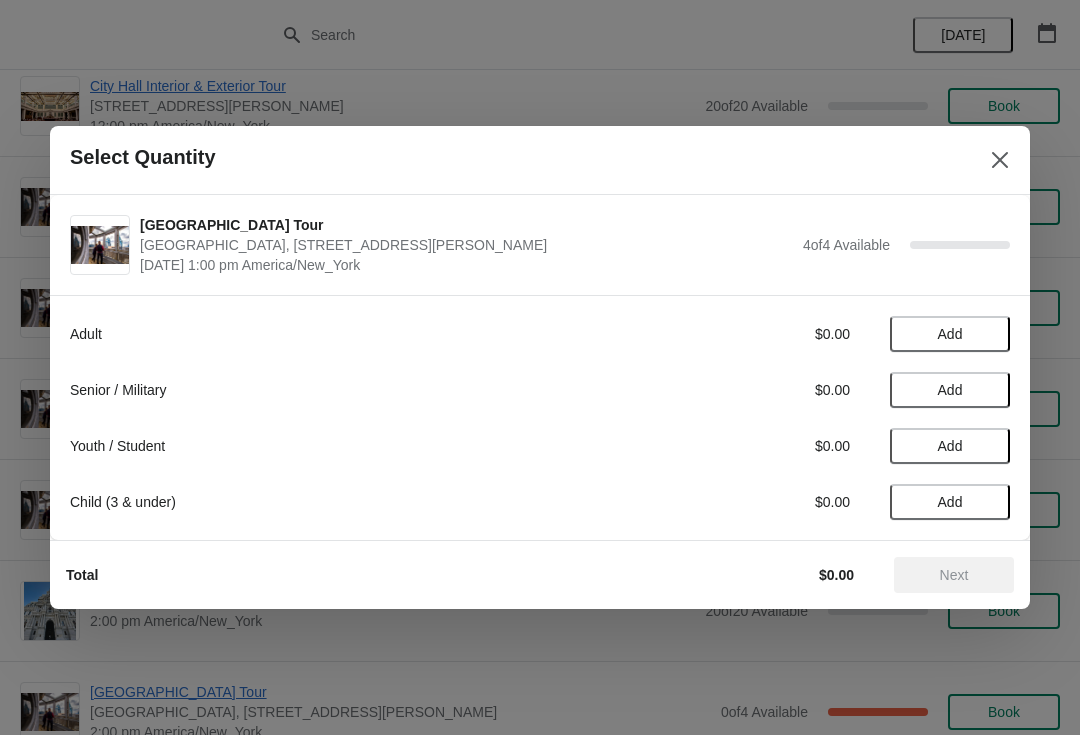 click on "Add" at bounding box center [950, 390] 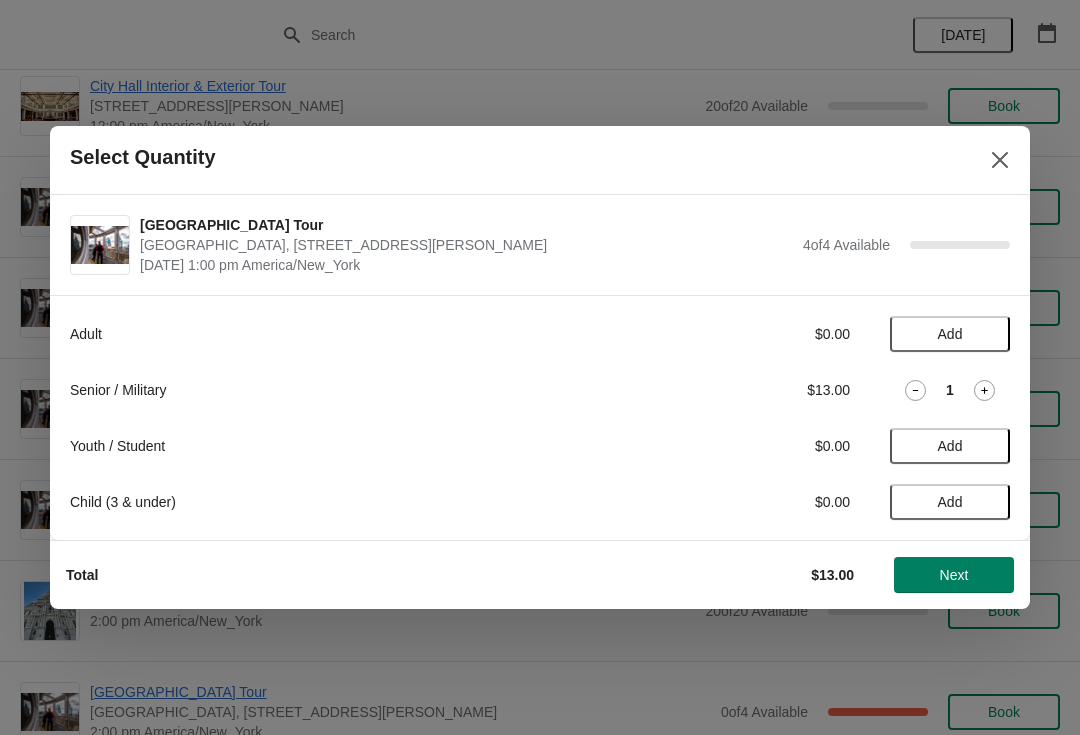 click on "Add" at bounding box center (950, 446) 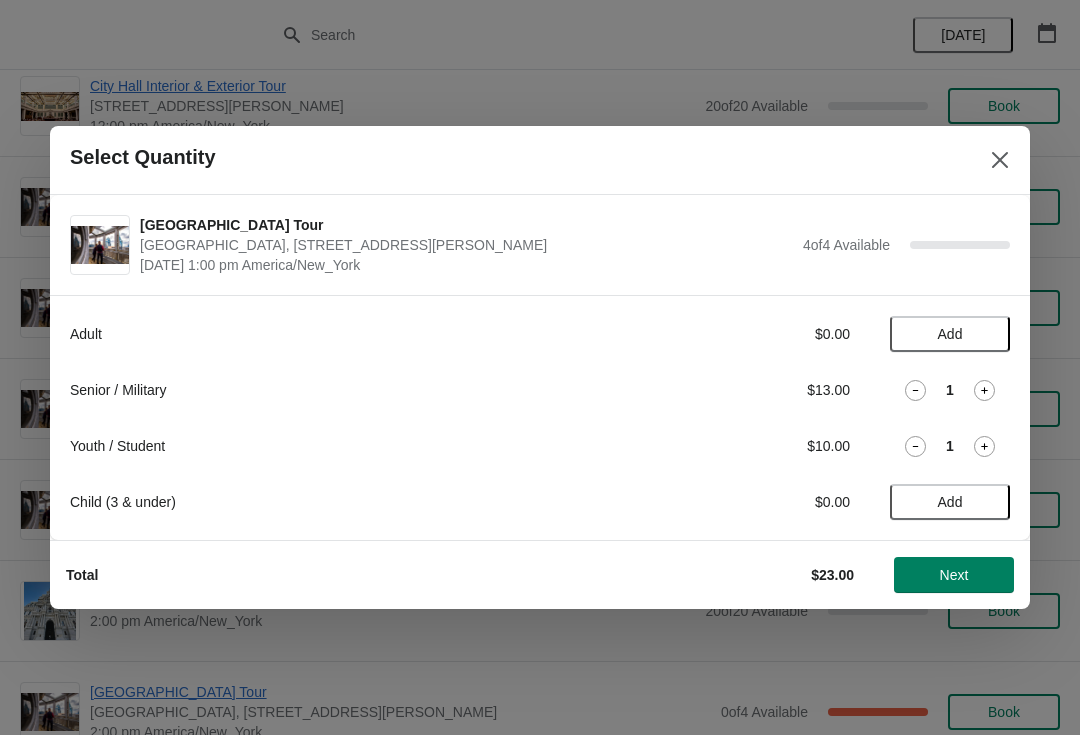 click on "Next" at bounding box center [954, 575] 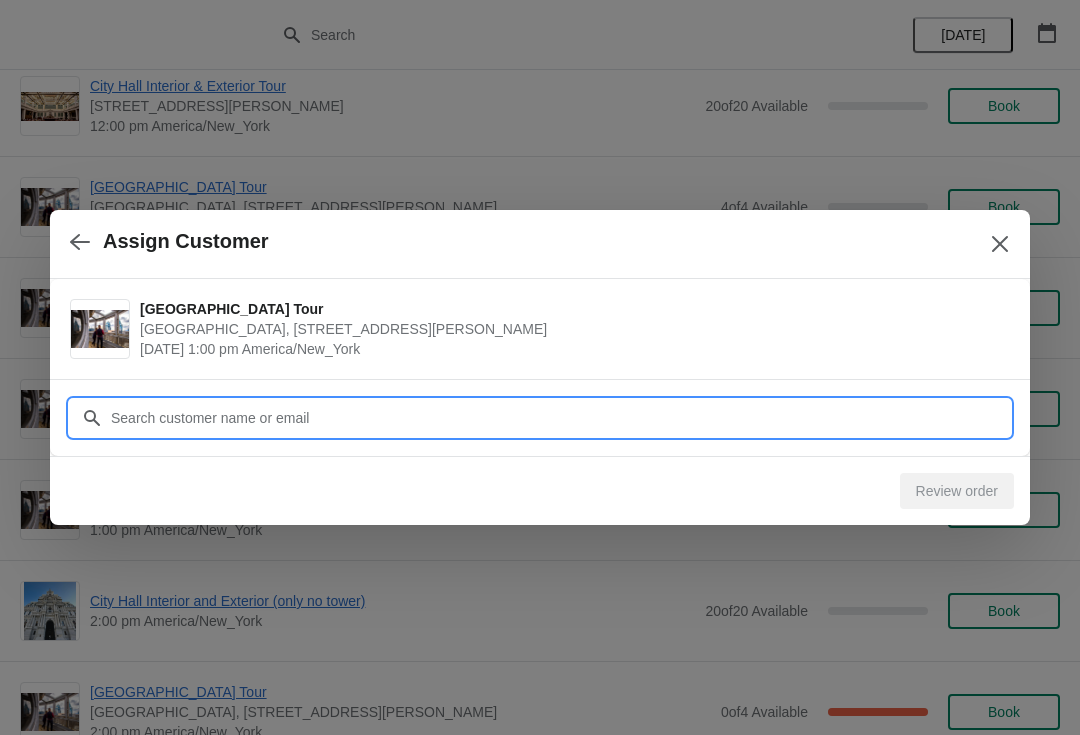 click on "Customer" at bounding box center (560, 418) 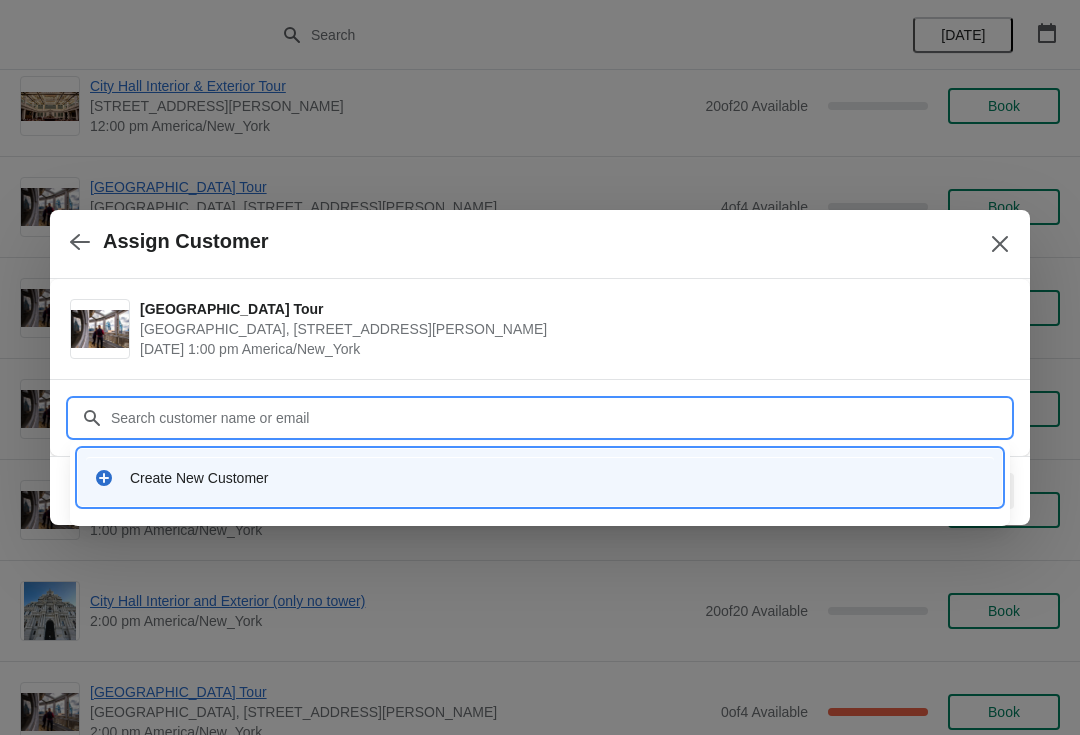 click on "Create New Customer" at bounding box center (540, 477) 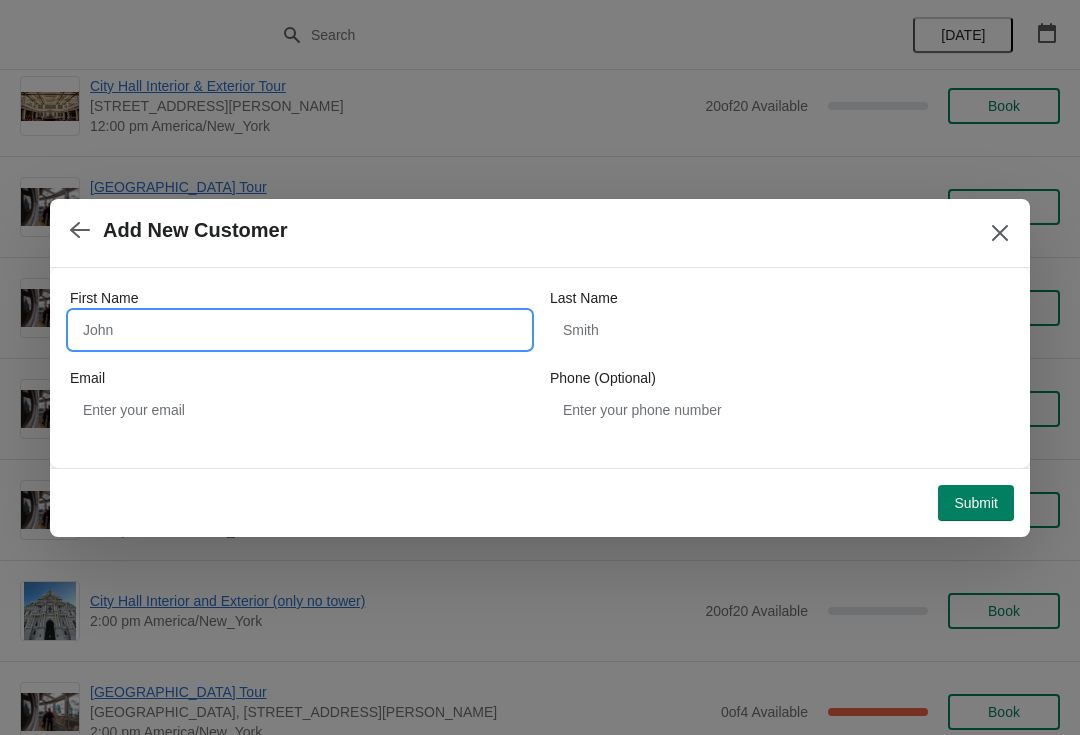click on "First Name" at bounding box center [300, 330] 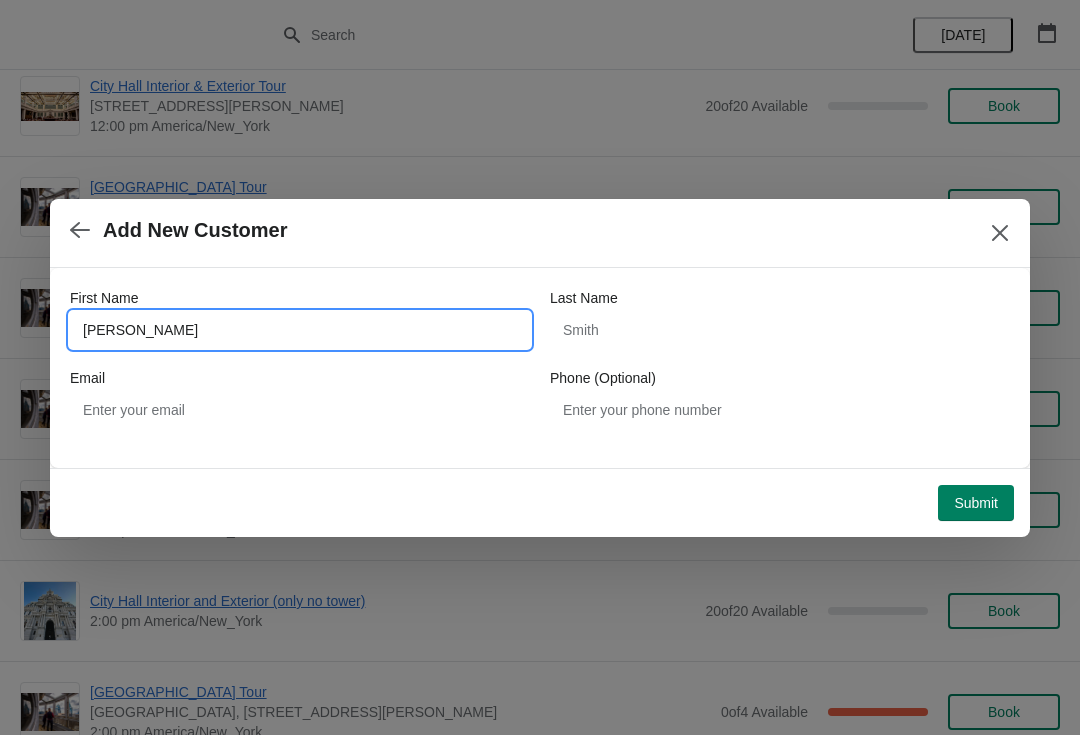 type on "Diane" 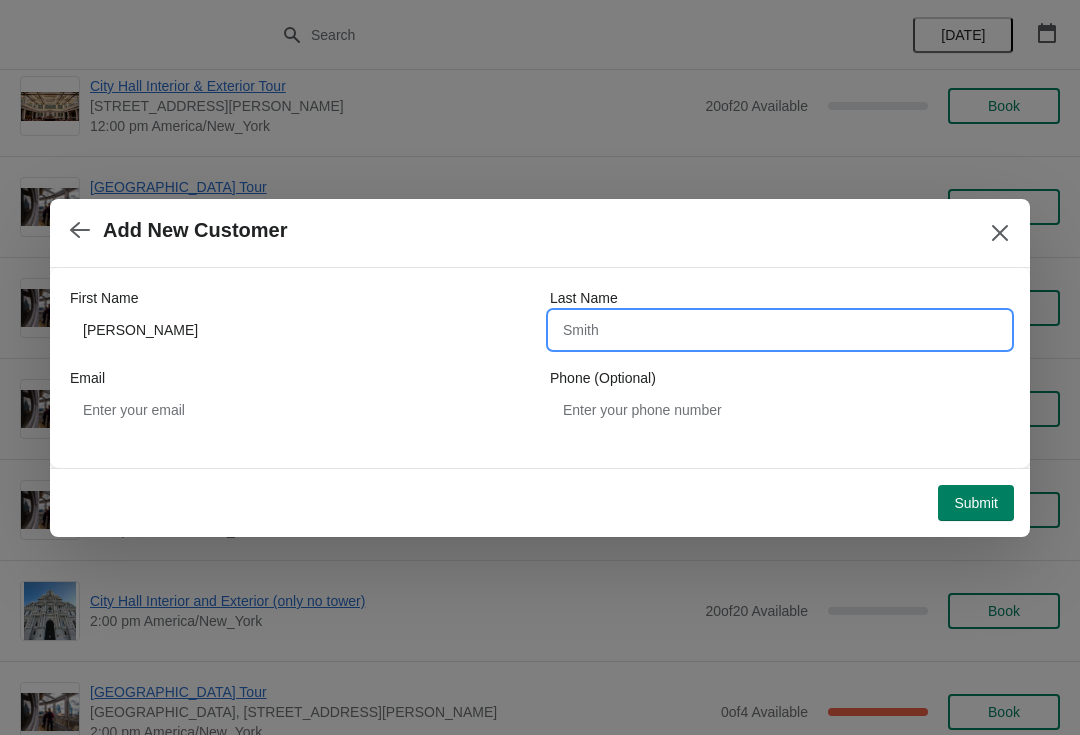 click on "Last Name" at bounding box center (780, 330) 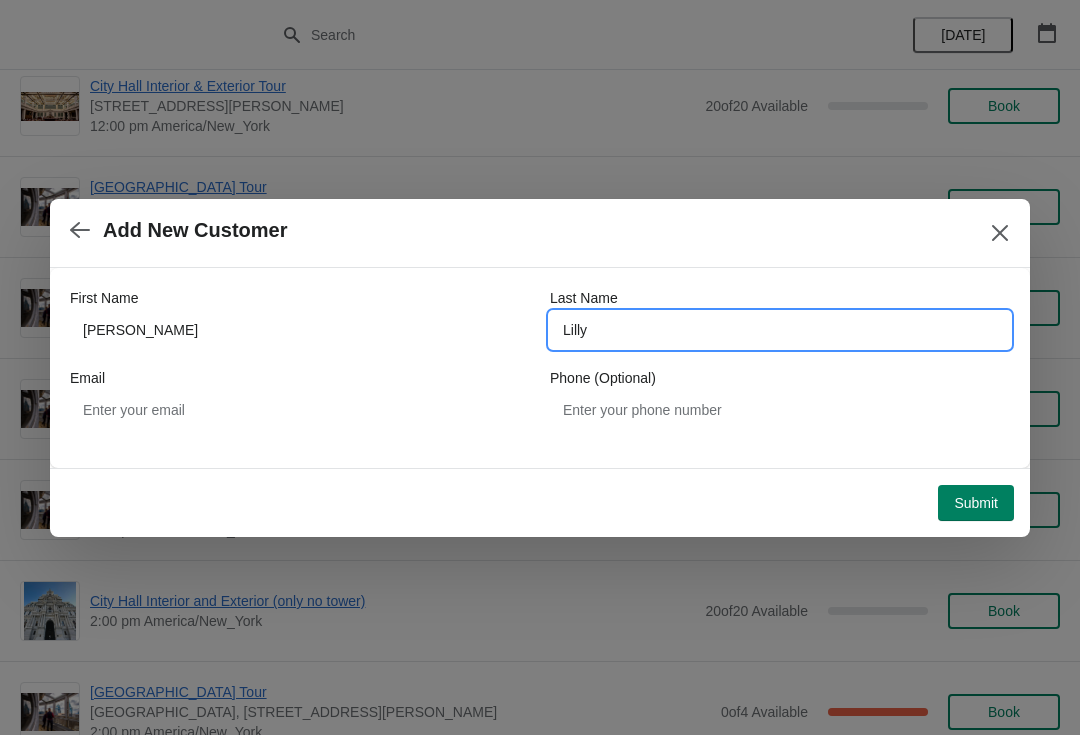 type on "Lilly" 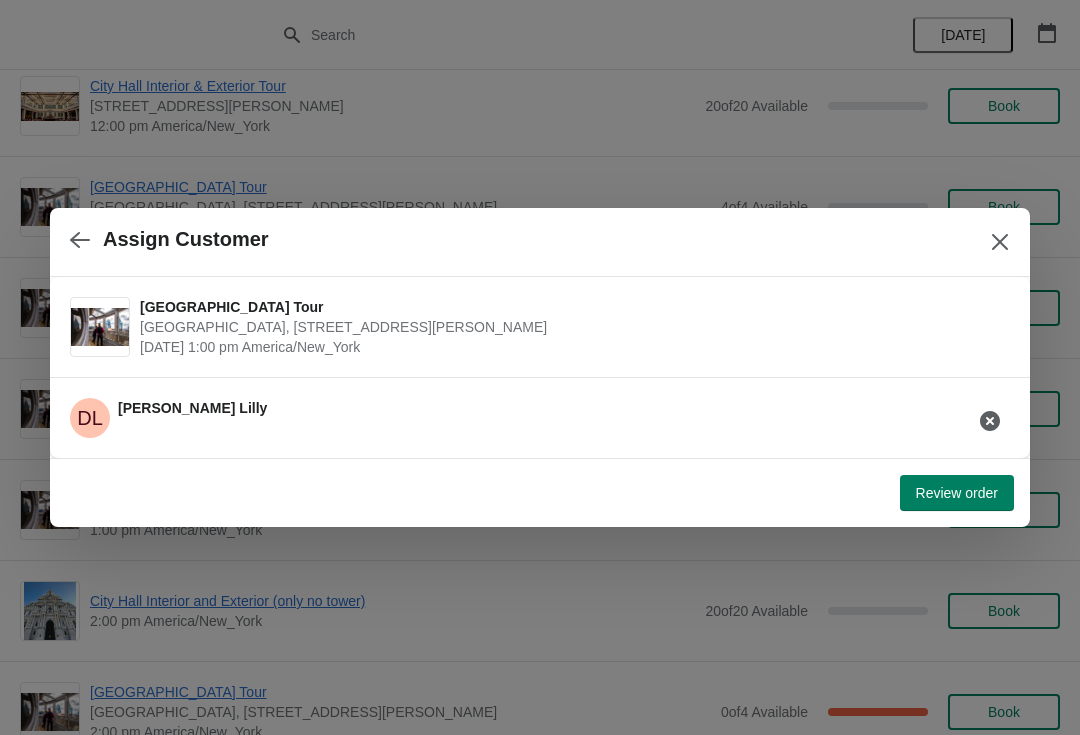 click on "Review order" at bounding box center (957, 493) 